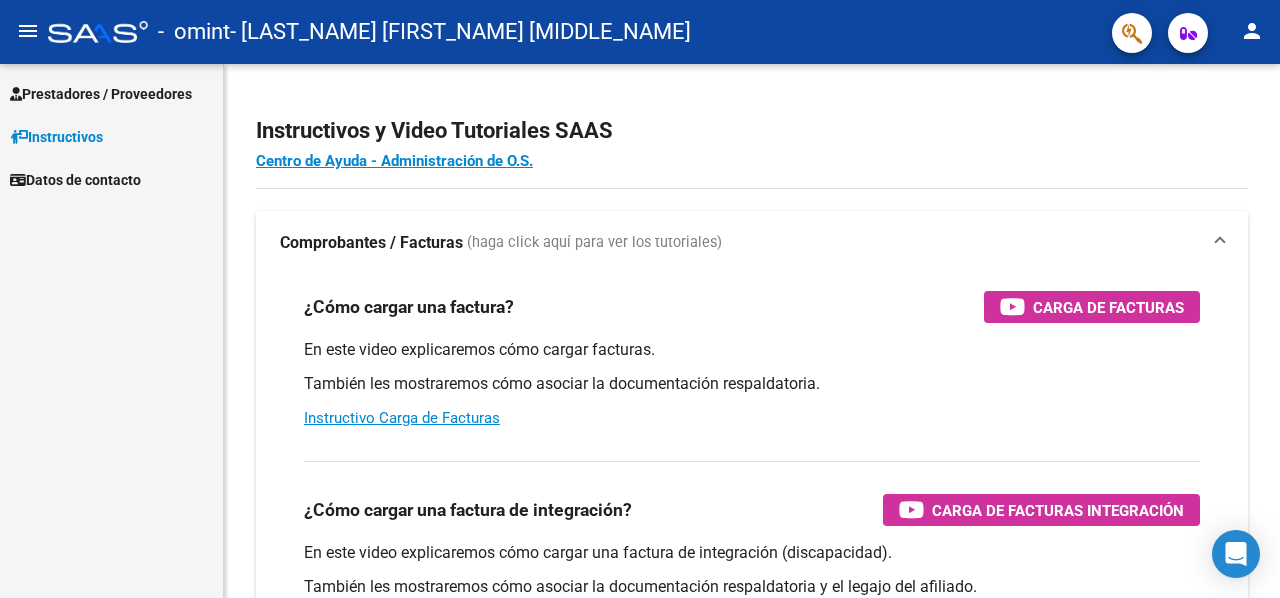 scroll, scrollTop: 0, scrollLeft: 0, axis: both 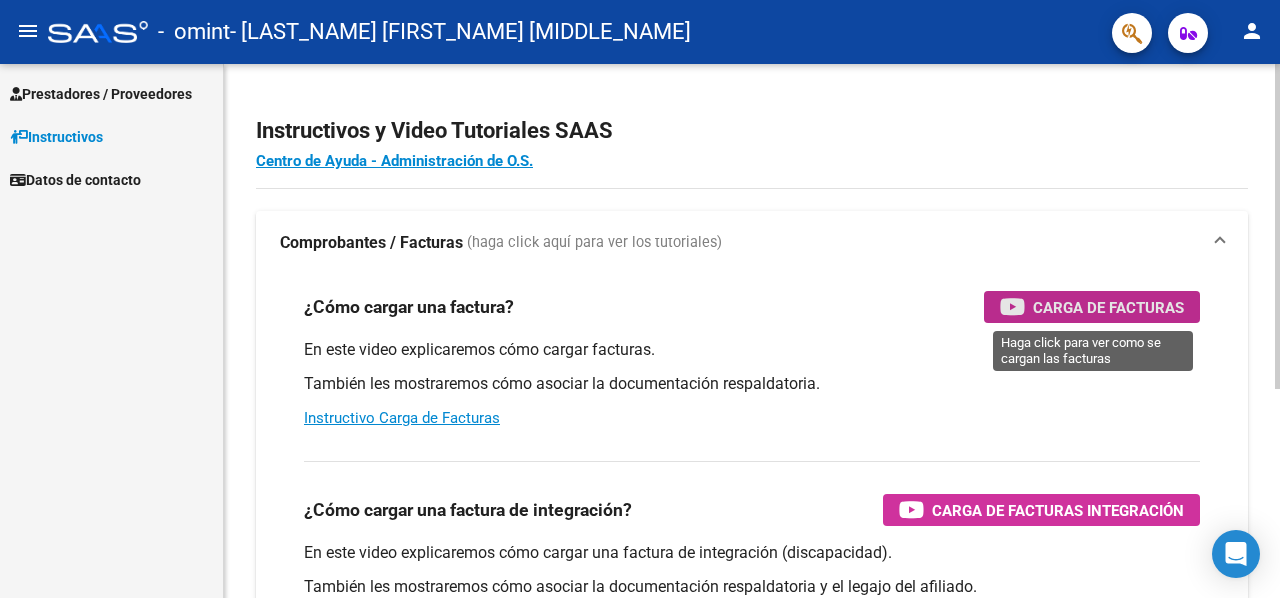 click on "Carga de Facturas" at bounding box center [1108, 307] 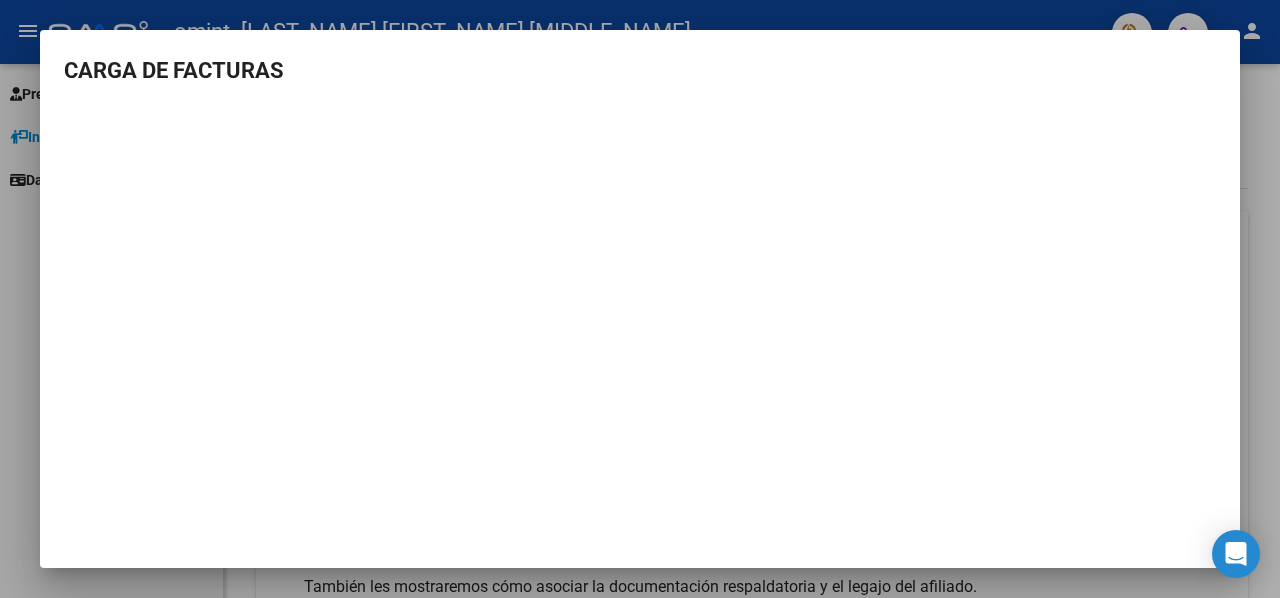 click at bounding box center (640, 299) 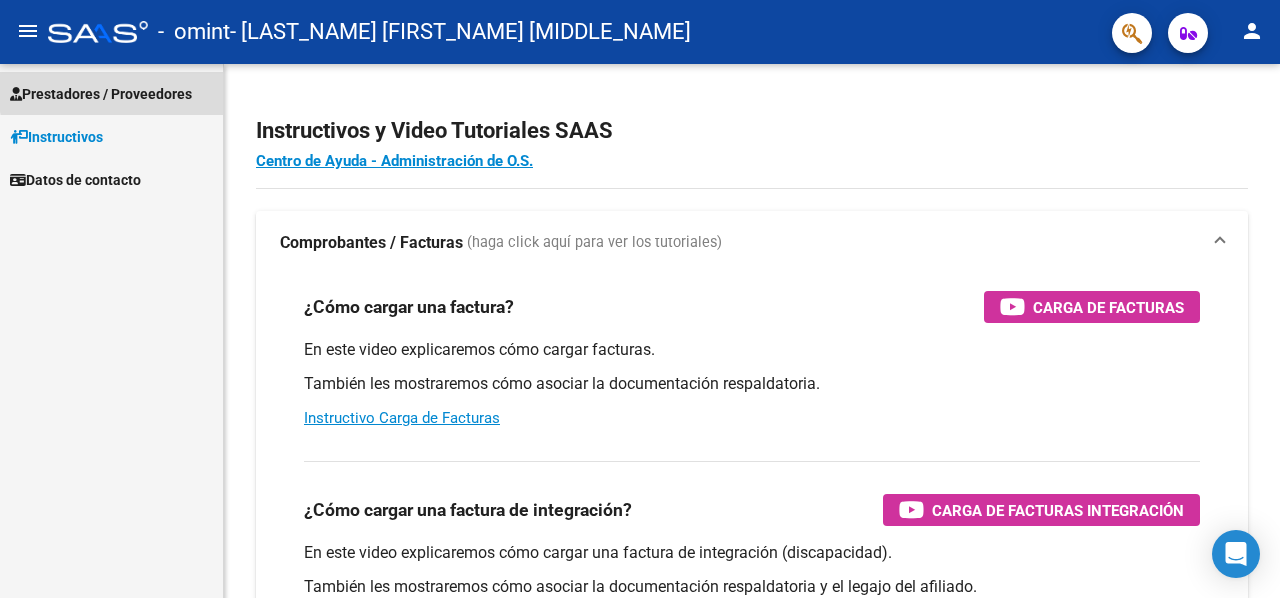 click on "Prestadores / Proveedores" at bounding box center (101, 94) 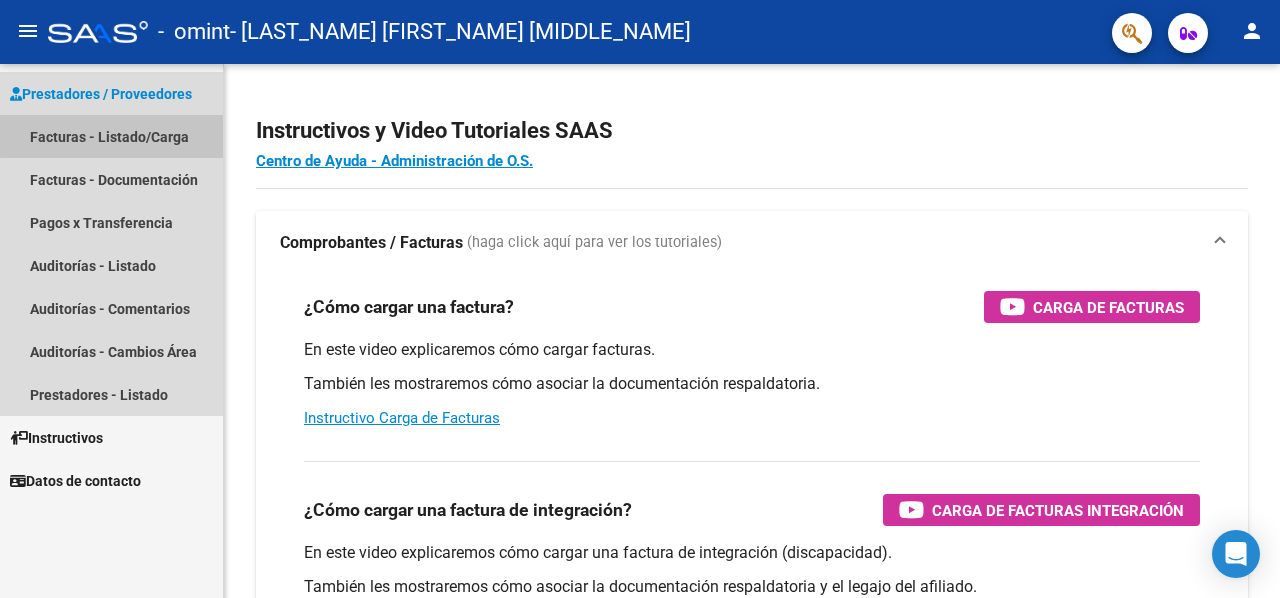 click on "Facturas - Listado/Carga" at bounding box center (111, 136) 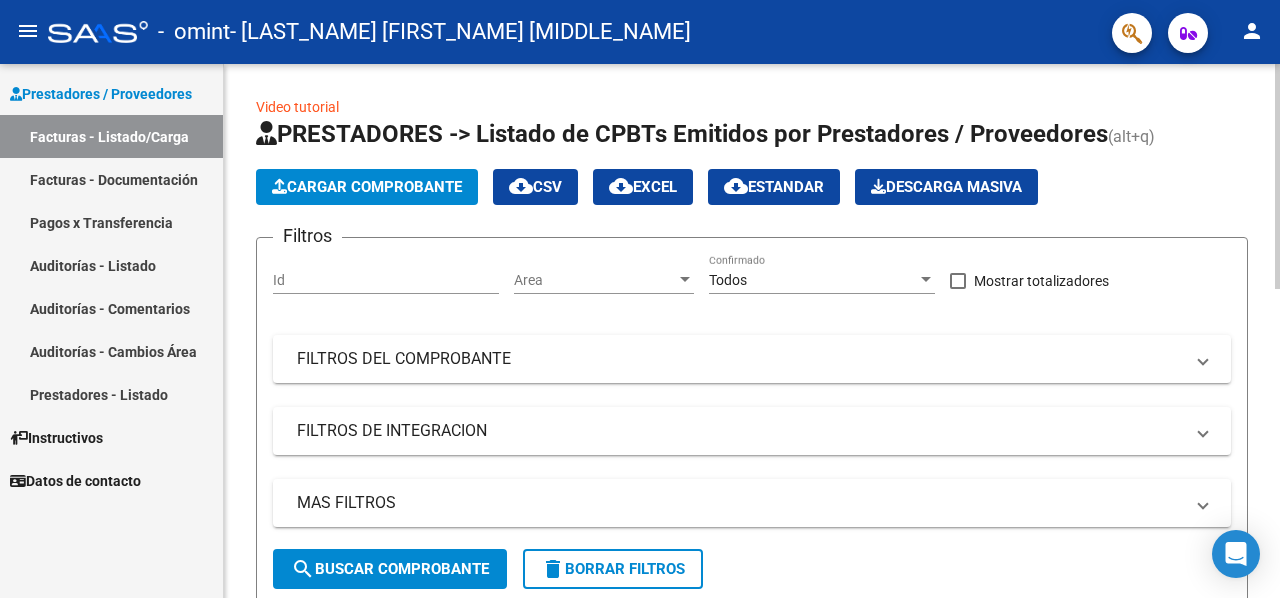click on "Cargar Comprobante" 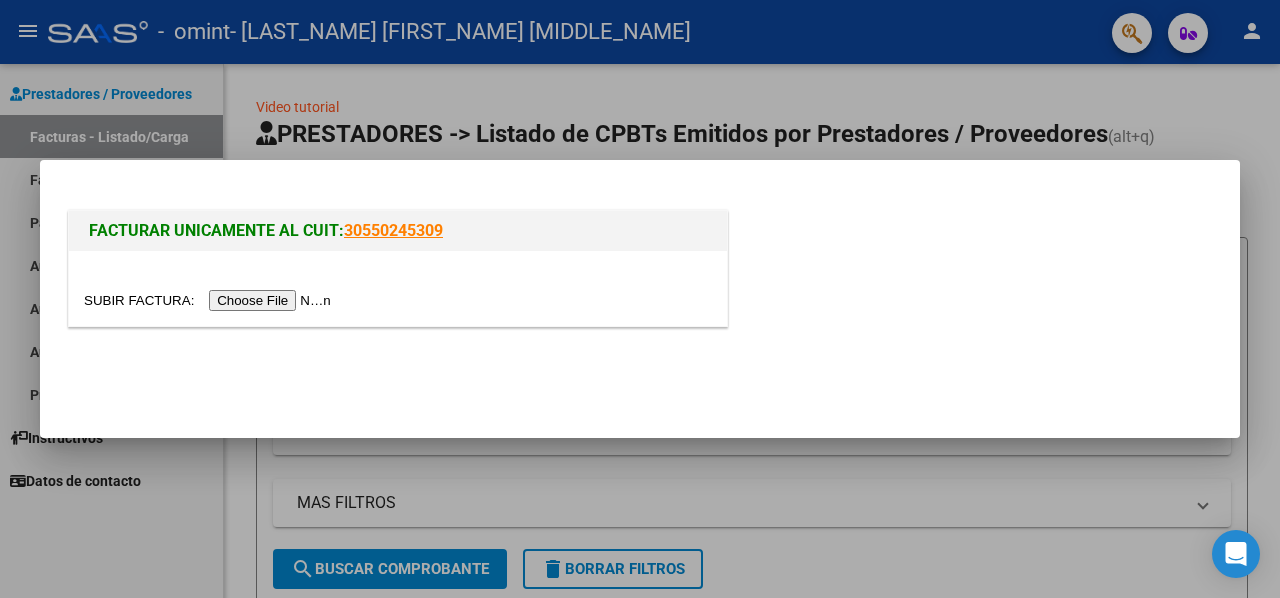 click at bounding box center (210, 300) 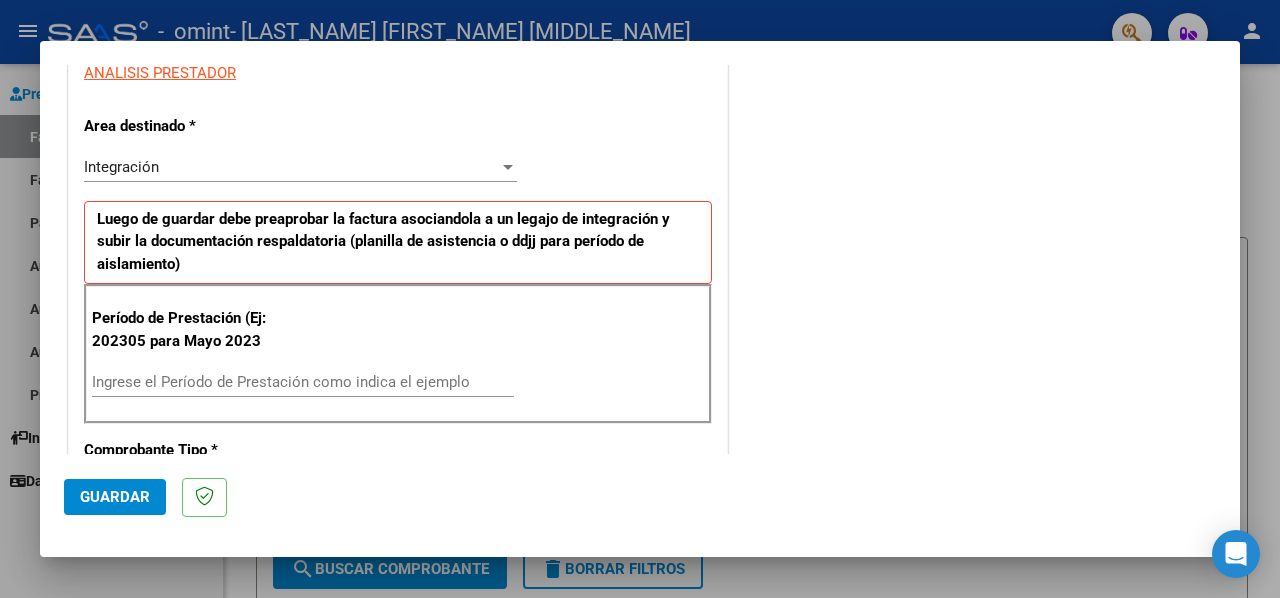 scroll, scrollTop: 372, scrollLeft: 0, axis: vertical 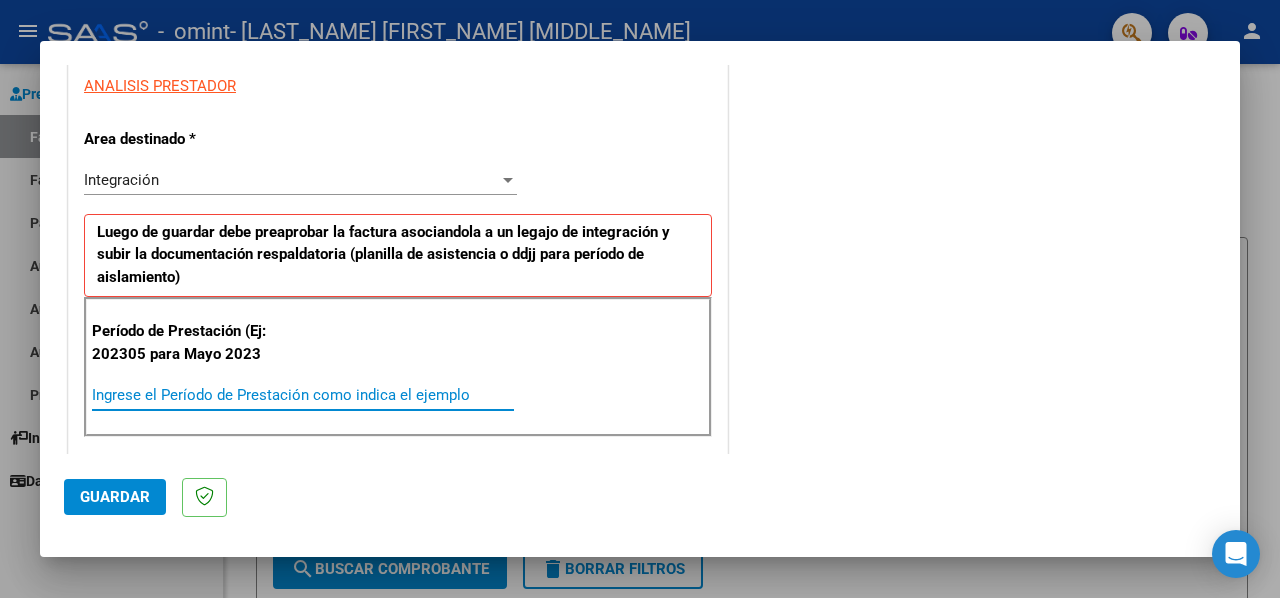 click on "Ingrese el Período de Prestación como indica el ejemplo" at bounding box center (303, 395) 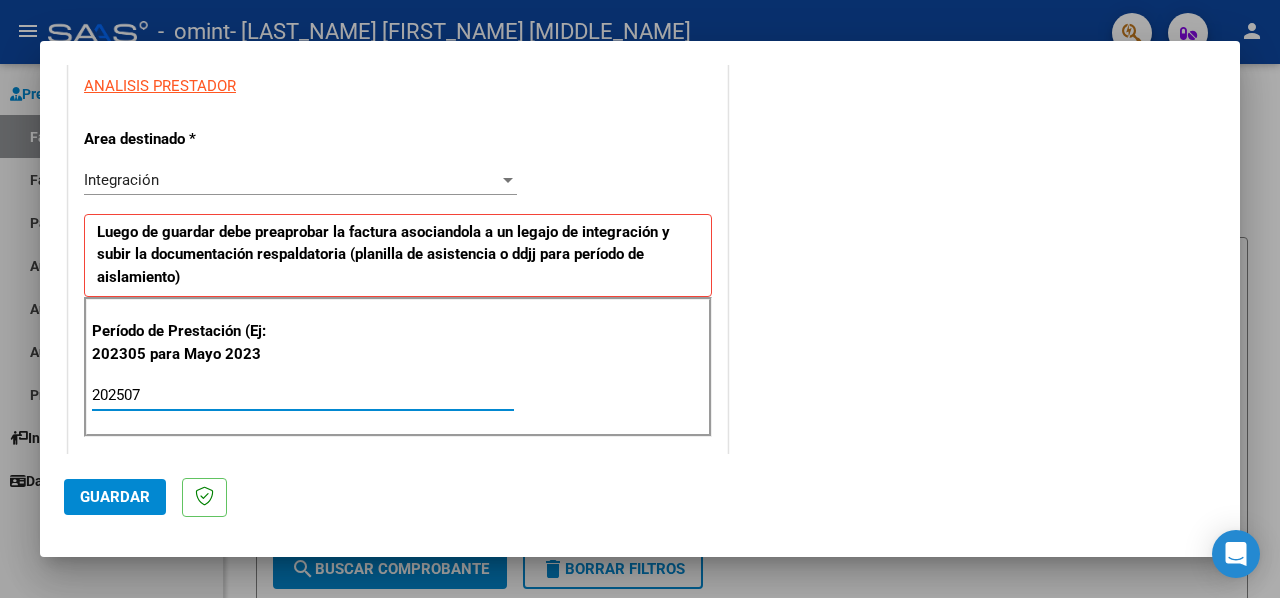 type on "202507" 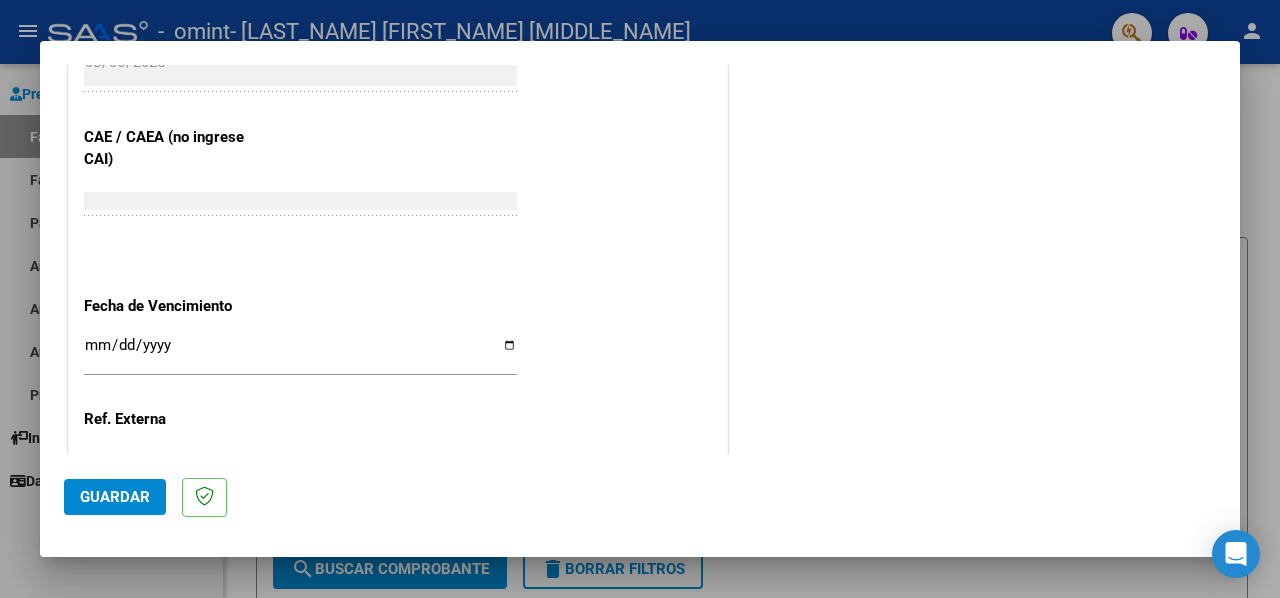 scroll, scrollTop: 1287, scrollLeft: 0, axis: vertical 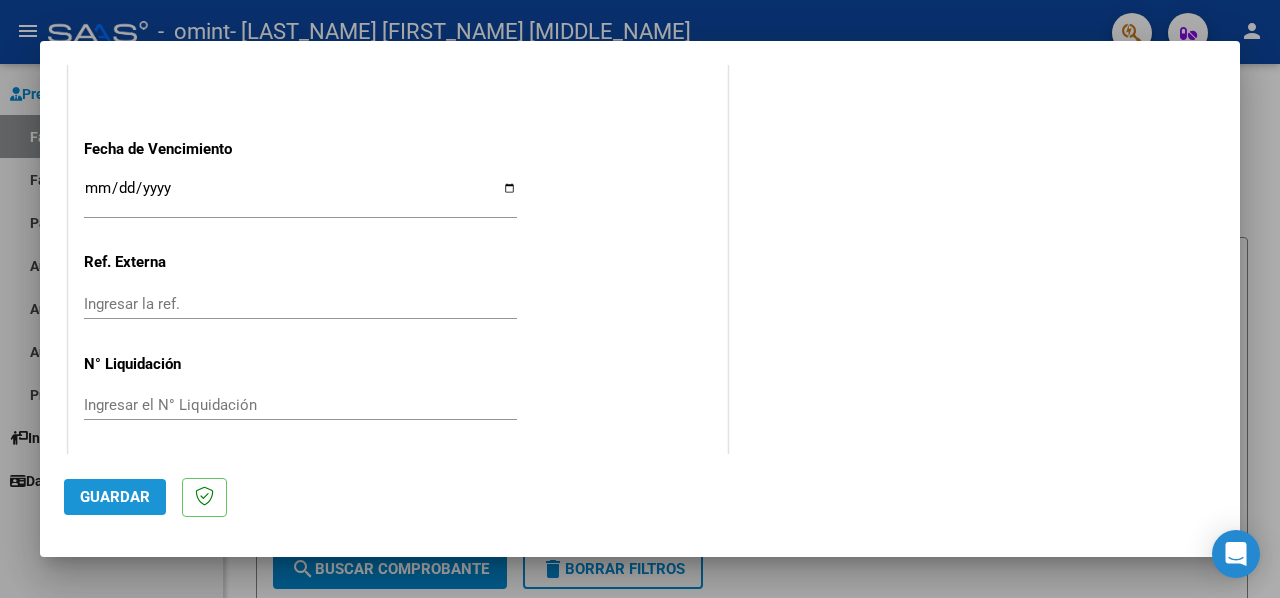 click on "Guardar" 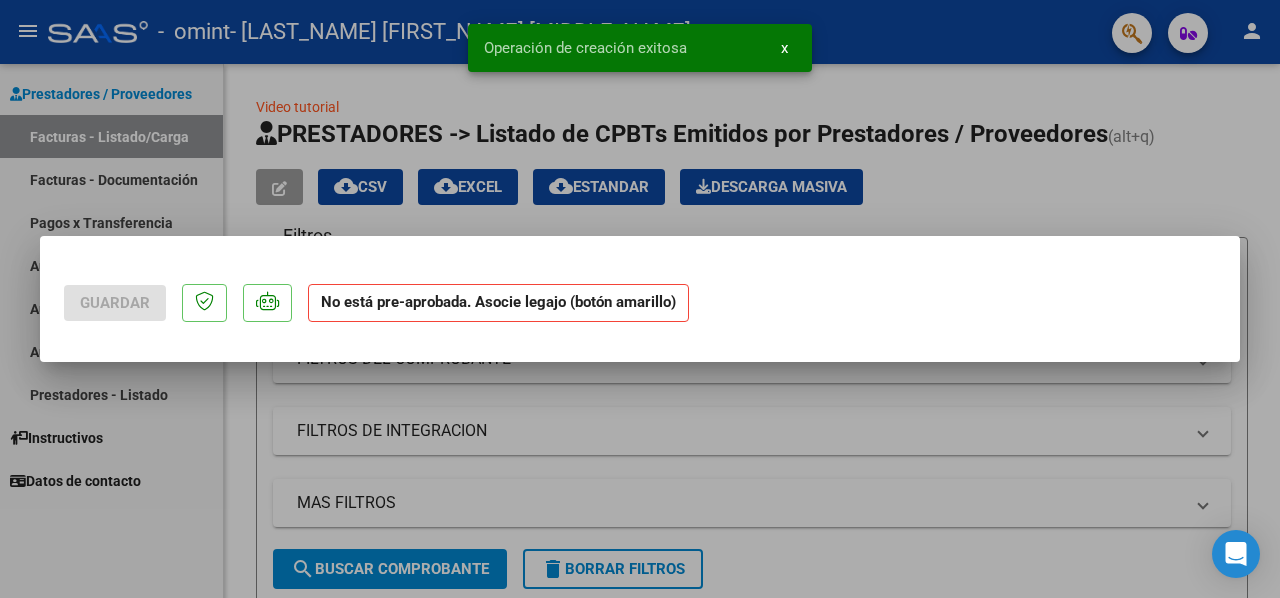 scroll, scrollTop: 0, scrollLeft: 0, axis: both 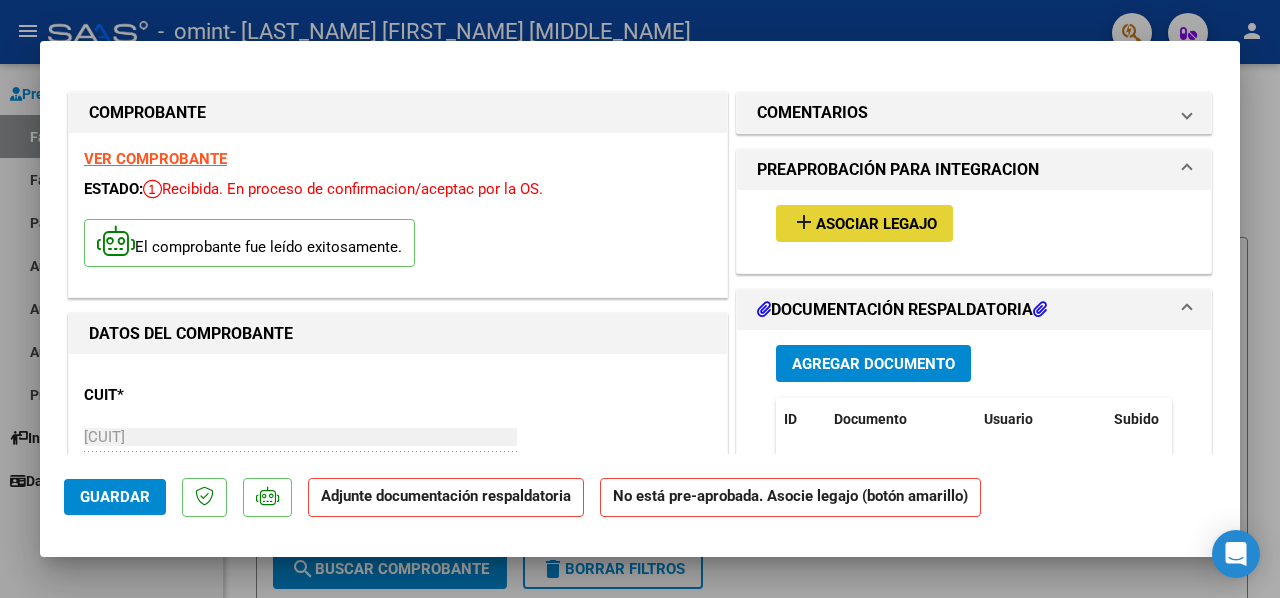 click on "Asociar Legajo" at bounding box center (876, 224) 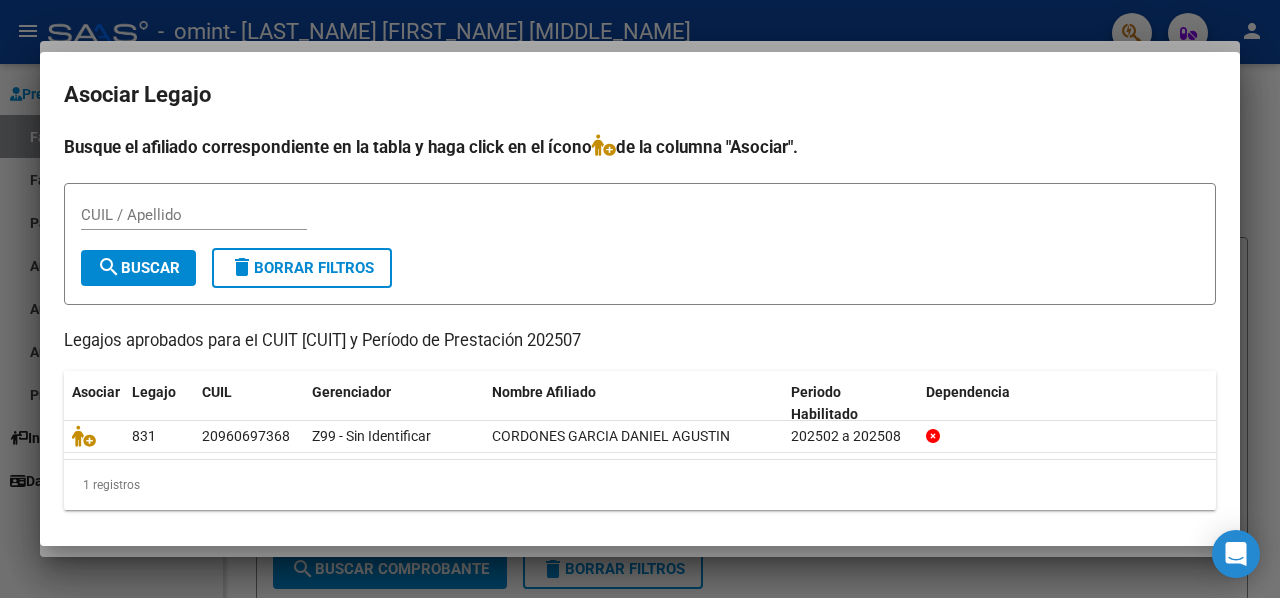 scroll, scrollTop: 1, scrollLeft: 0, axis: vertical 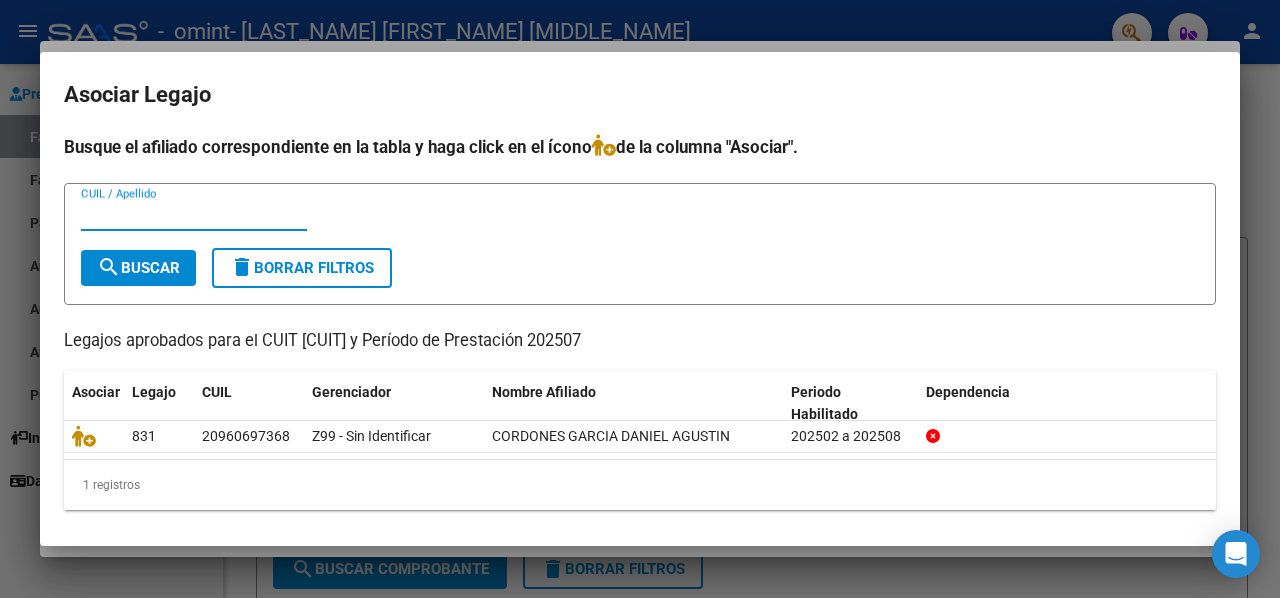 click on "CUIL / Apellido" at bounding box center (194, 215) 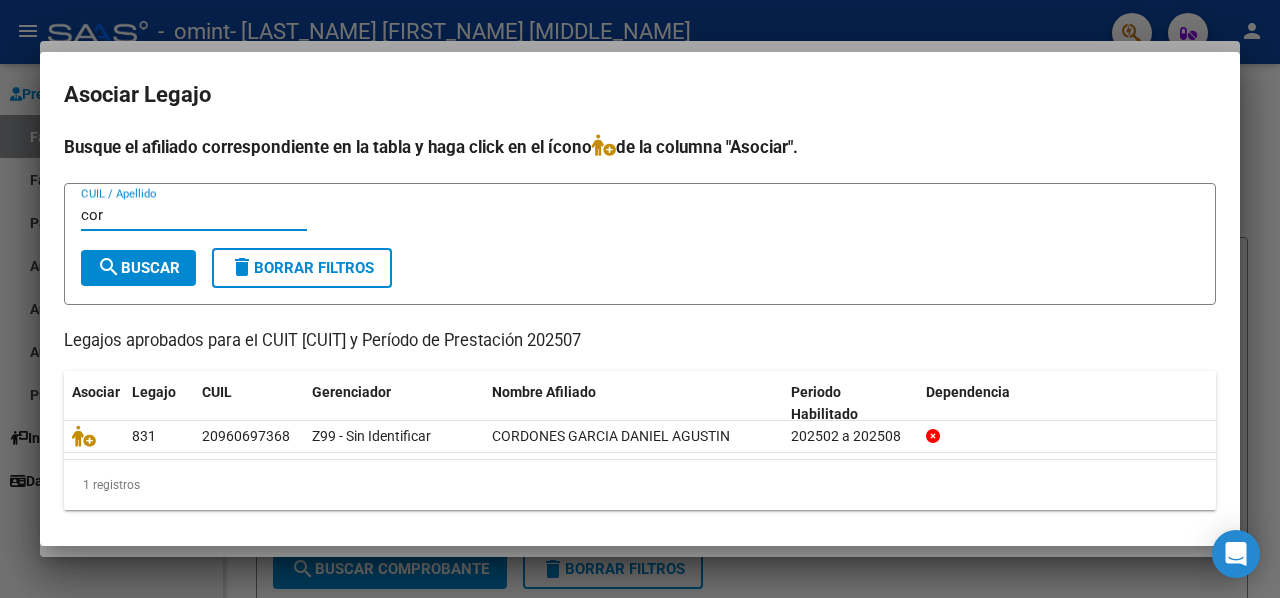 type on "cor" 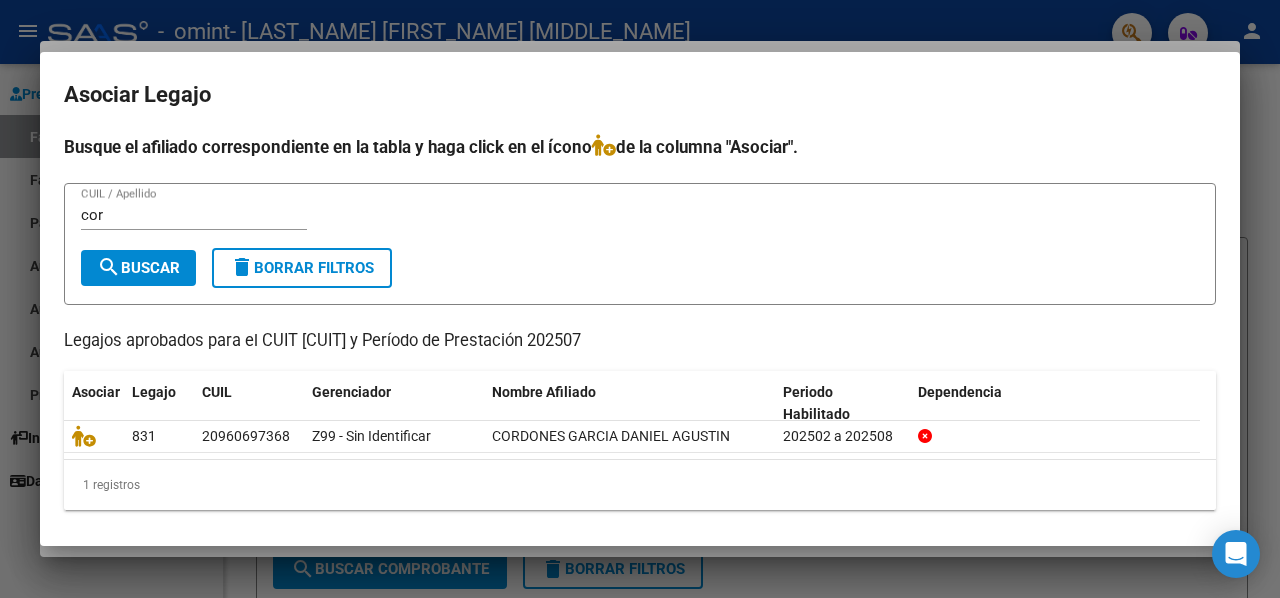 scroll, scrollTop: 1, scrollLeft: 0, axis: vertical 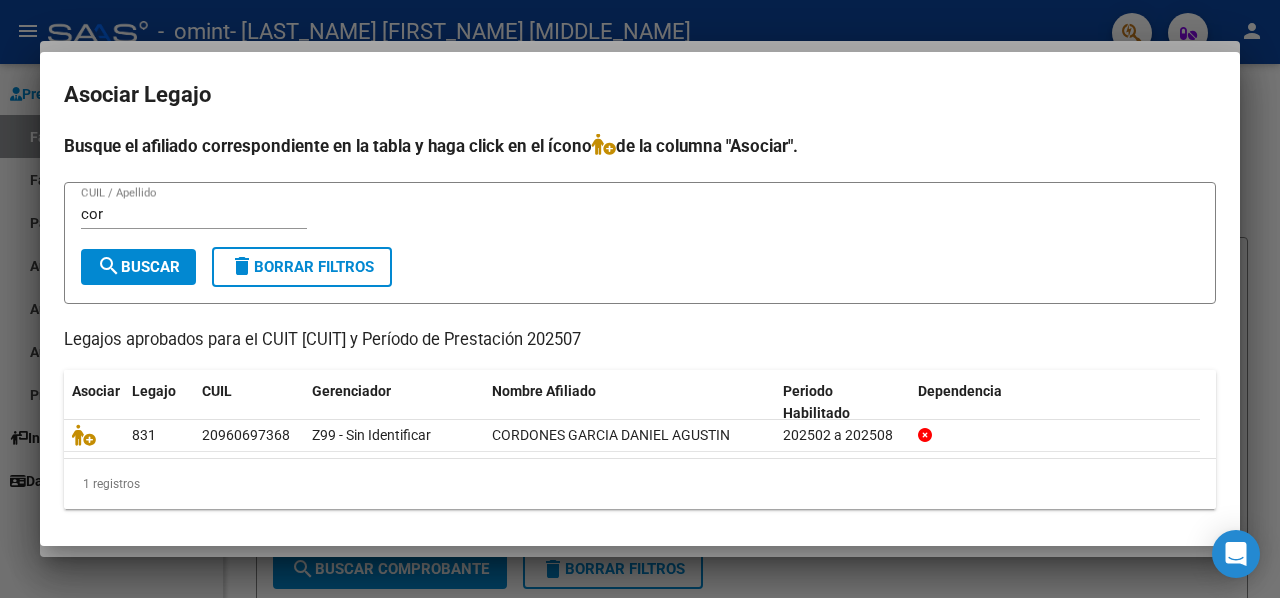 click at bounding box center [640, 299] 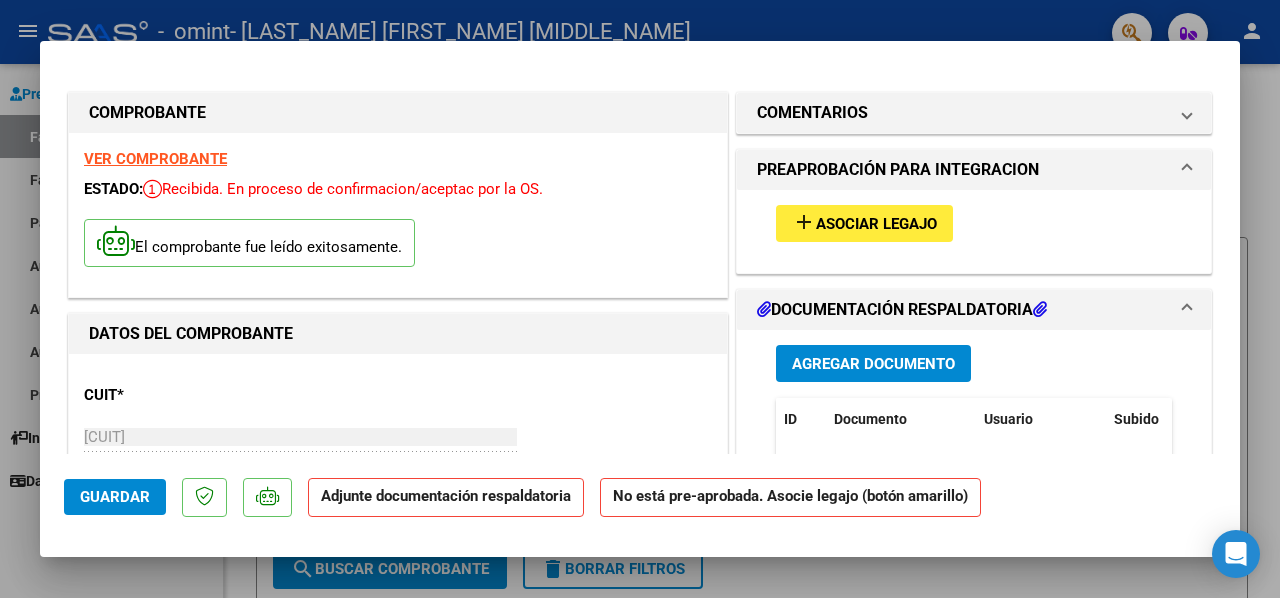 click at bounding box center (640, 299) 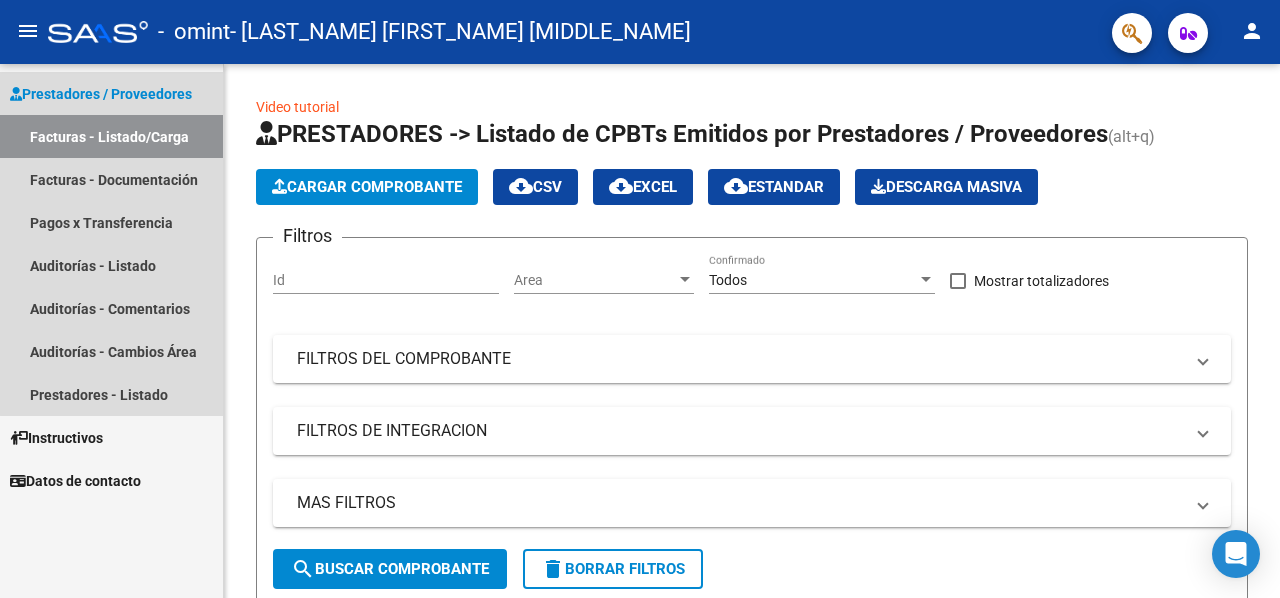 click on "Facturas - Listado/Carga" at bounding box center (111, 136) 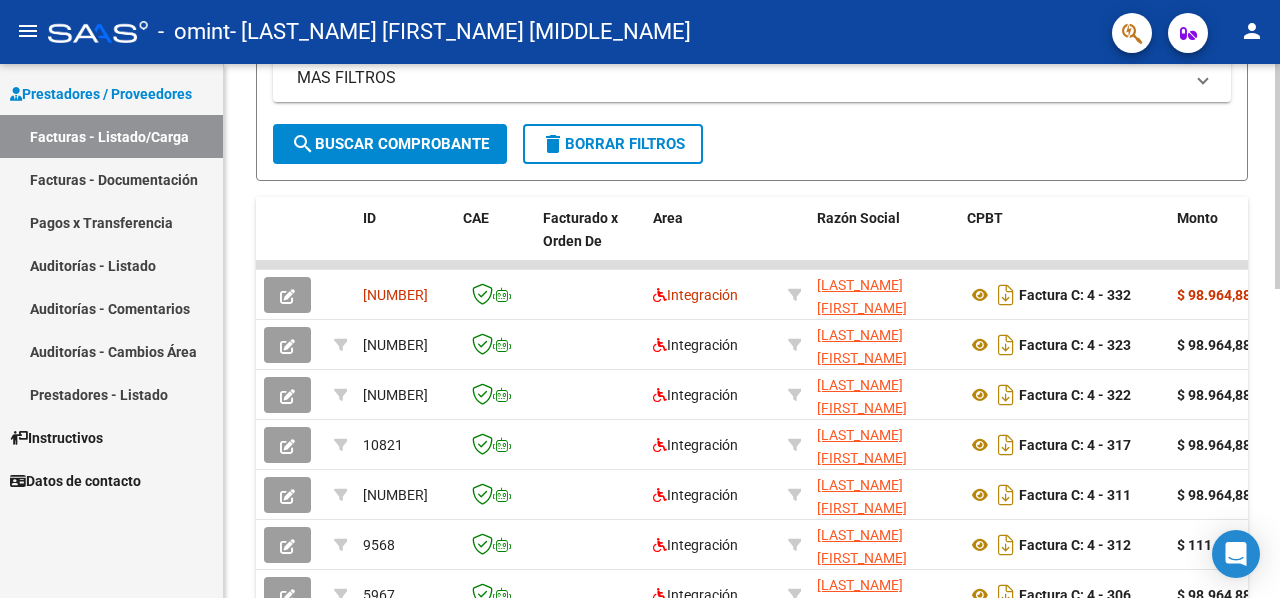 scroll, scrollTop: 426, scrollLeft: 0, axis: vertical 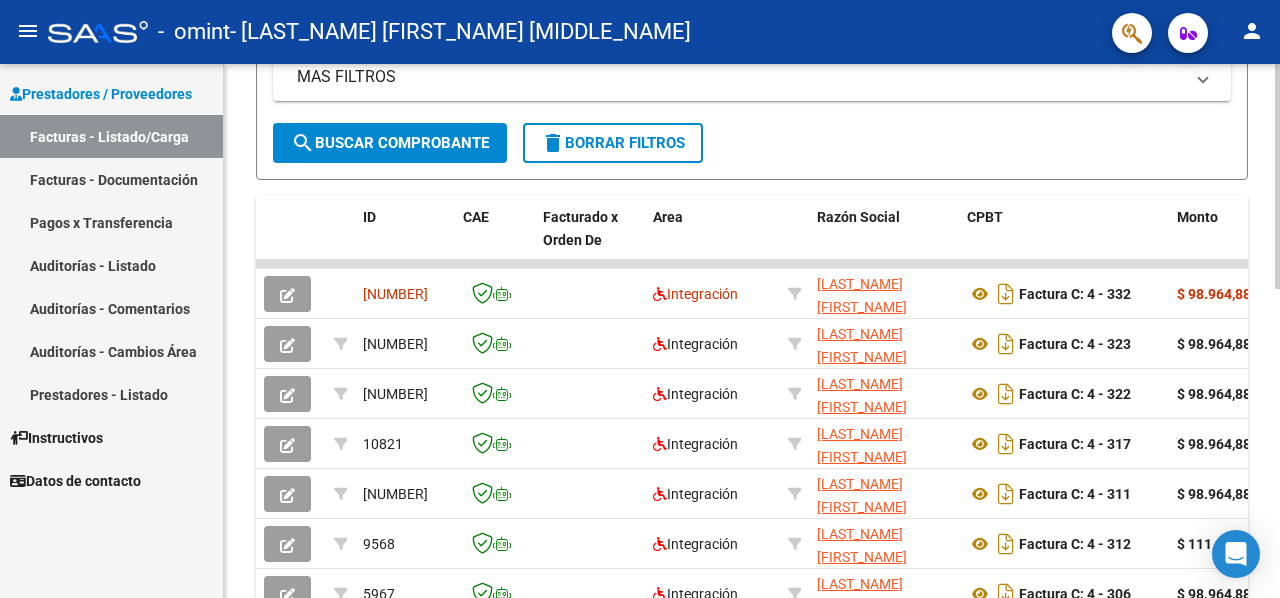 click 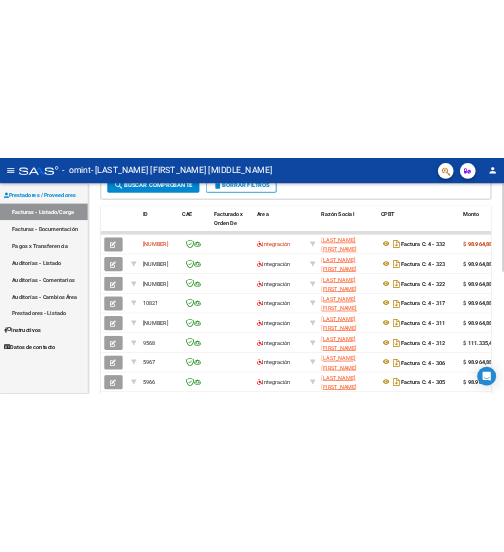 scroll, scrollTop: 510, scrollLeft: 0, axis: vertical 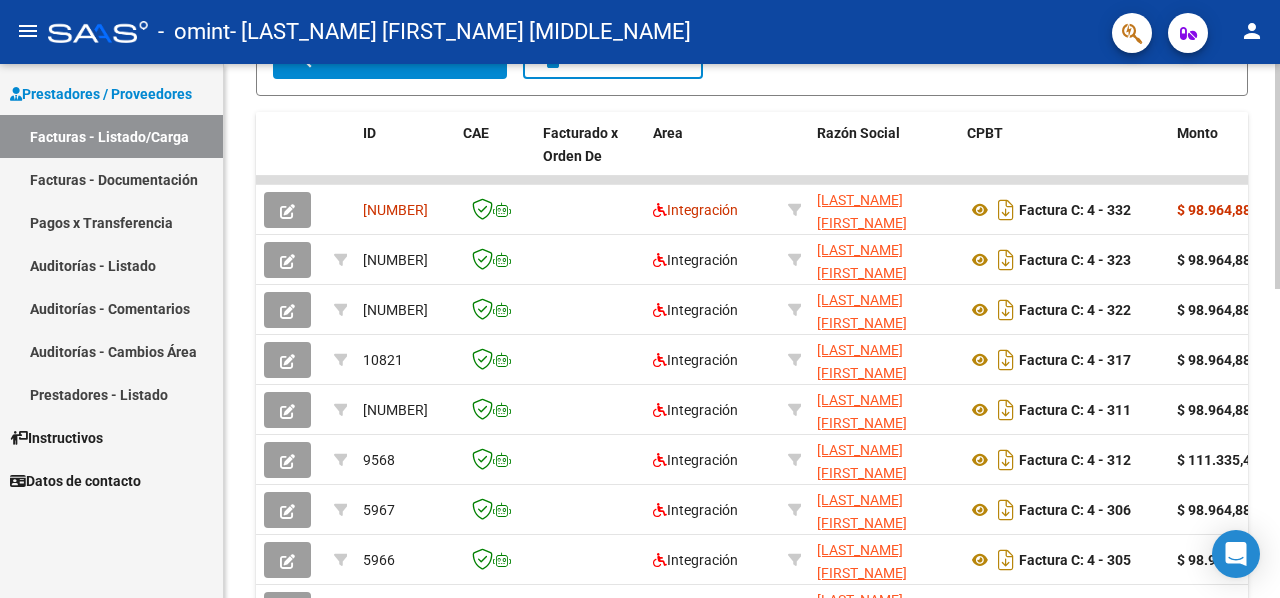 click on "Video tutorial   PRESTADORES -> Listado de CPBTs Emitidos por Prestadores / Proveedores (alt+q)   Cargar Comprobante
cloud_download  CSV  cloud_download  EXCEL  cloud_download  Estandar   Descarga Masiva
Filtros Id Area Area Todos Confirmado   Mostrar totalizadores   FILTROS DEL COMPROBANTE  Comprobante Tipo Comprobante Tipo Start date – End date Fec. Comprobante Desde / Hasta Días Emisión Desde(cant. días) Días Emisión Hasta(cant. días) CUIT / Razón Social Pto. Venta Nro. Comprobante Código SSS CAE Válido CAE Válido Todos Cargado Módulo Hosp. Todos Tiene facturacion Apócrifa Hospital Refes  FILTROS DE INTEGRACION  Período De Prestación Campos del Archivo de Rendición Devuelto x SSS (dr_envio) Todos Rendido x SSS (dr_envio) Tipo de Registro Tipo de Registro Período Presentación Período Presentación Campos del Legajo Asociado (preaprobación) Afiliado Legajo (cuil/nombre) Todos Solo facturas preaprobadas  MAS FILTROS  Todos Con Doc. Respaldatoria Todos Con Trazabilidad Todos – – 0" 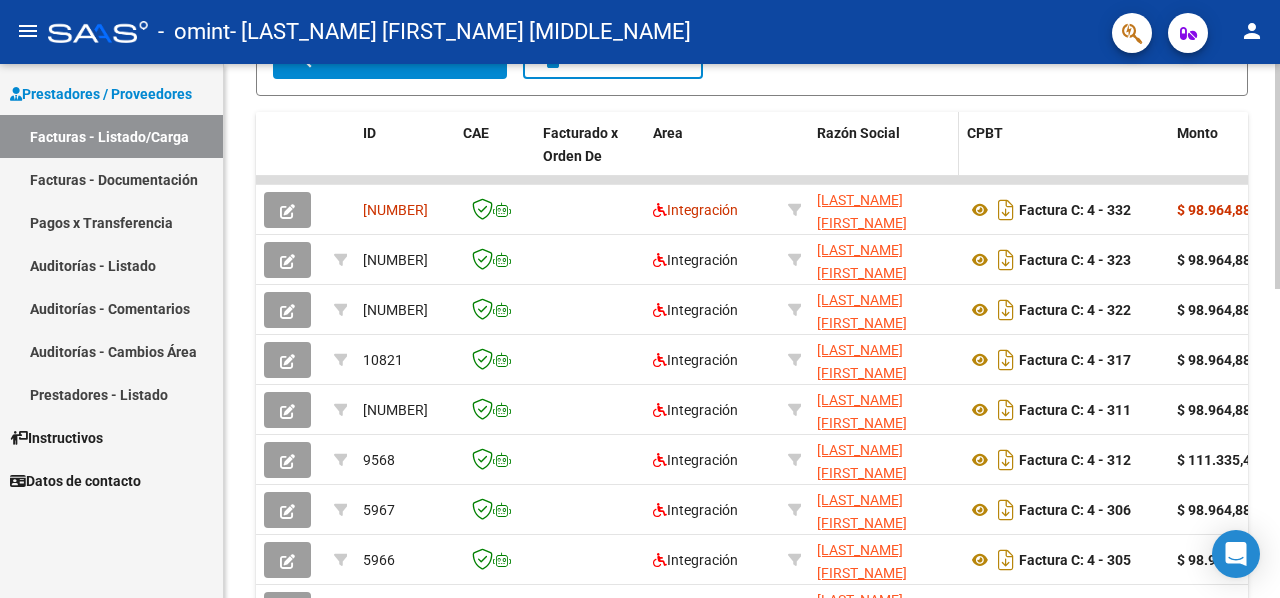 drag, startPoint x: 657, startPoint y: 176, endPoint x: 830, endPoint y: 159, distance: 173.83325 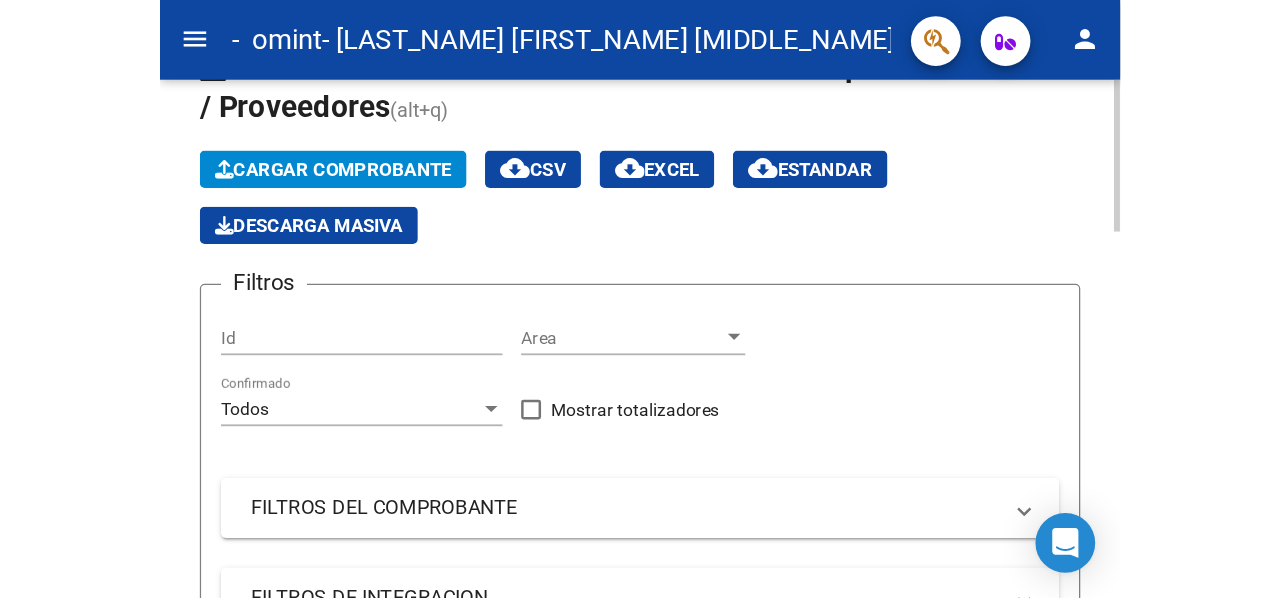 scroll, scrollTop: 0, scrollLeft: 0, axis: both 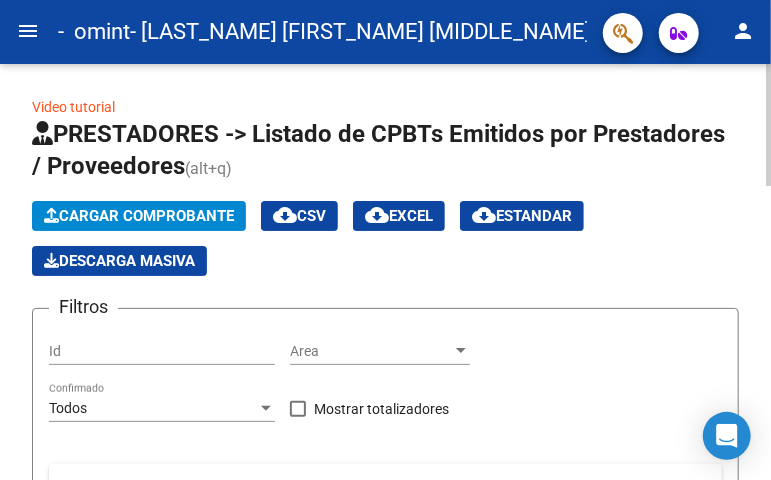 click on "Video tutorial   PRESTADORES -> Listado de CPBTs Emitidos por Prestadores / Proveedores (alt+q)   Cargar Comprobante
cloud_download  CSV  cloud_download  EXCEL  cloud_download  Estandar   Descarga Masiva
Filtros Id Area Area Todos Confirmado   Mostrar totalizadores   FILTROS DEL COMPROBANTE  Comprobante Tipo Comprobante Tipo Start date – End date Fec. Comprobante Desde / Hasta Días Emisión Desde(cant. días) Días Emisión Hasta(cant. días) CUIT / Razón Social Pto. Venta Nro. Comprobante Código SSS CAE Válido CAE Válido Todos Cargado Módulo Hosp. Todos Tiene facturacion Apócrifa Hospital Refes  FILTROS DE INTEGRACION  Período De Prestación Campos del Archivo de Rendición Devuelto x SSS (dr_envio) Todos Rendido x SSS (dr_envio) Tipo de Registro Tipo de Registro Período Presentación Período Presentación Campos del Legajo Asociado (preaprobación) Afiliado Legajo (cuil/nombre) Todos Solo facturas preaprobadas  MAS FILTROS  Todos Con Doc. Respaldatoria Todos Con Trazabilidad Todos – – 0" 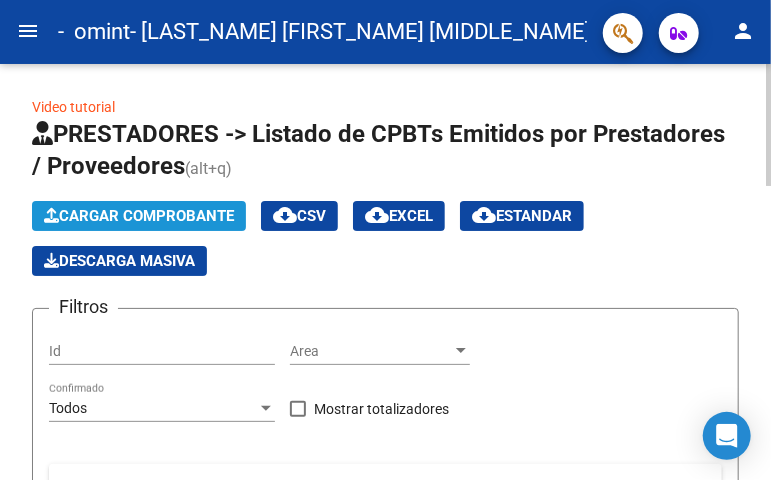 click on "Cargar Comprobante" 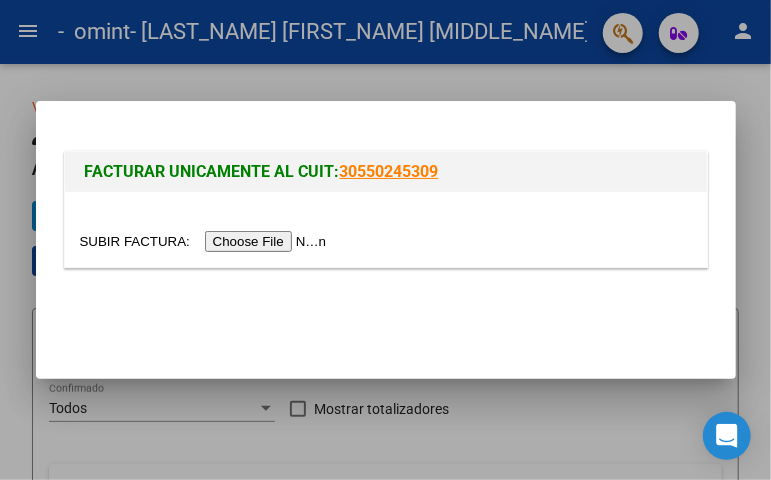 click at bounding box center [385, 240] 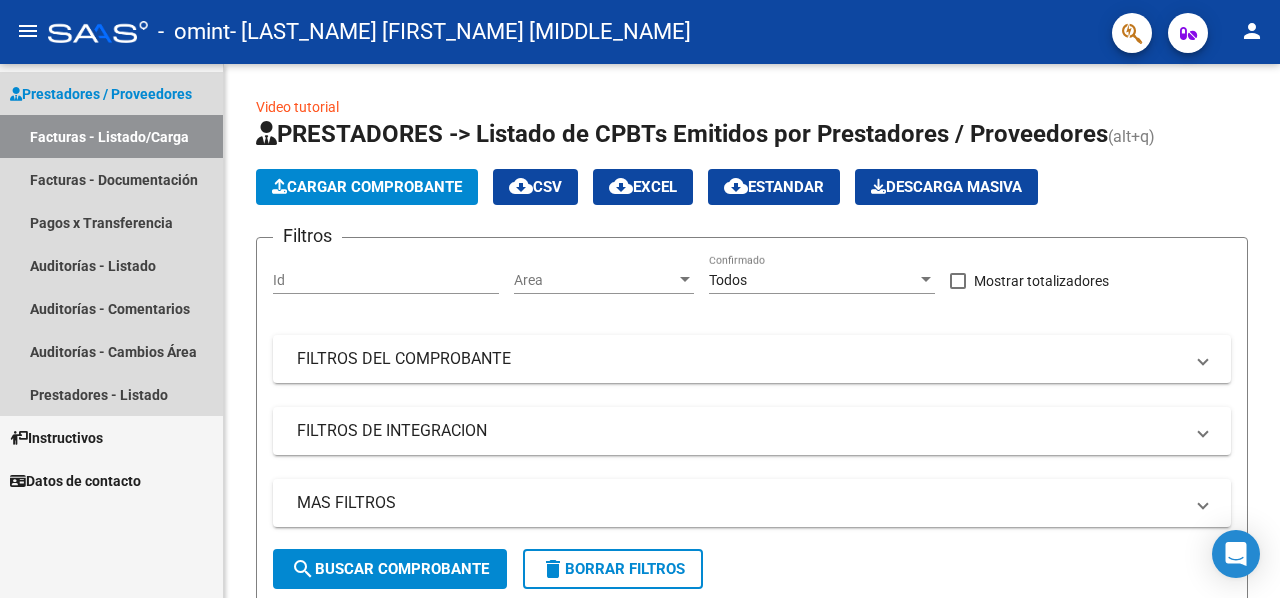 click on "Facturas - Listado/Carga" at bounding box center (111, 136) 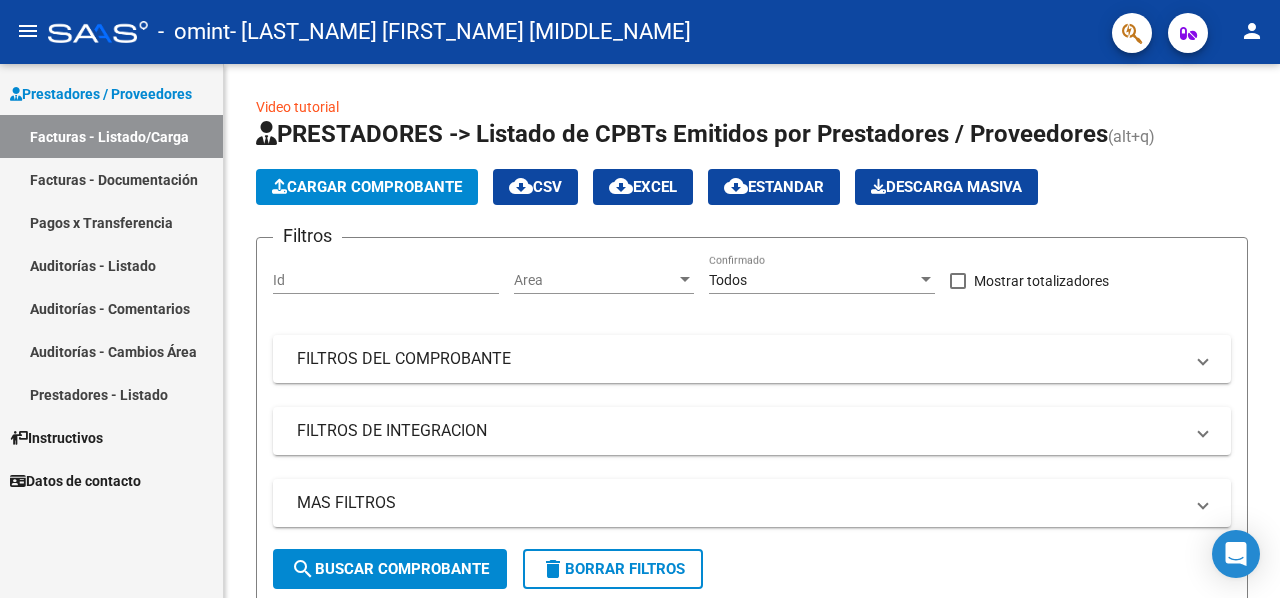 click on "Facturas - Listado/Carga" at bounding box center (111, 136) 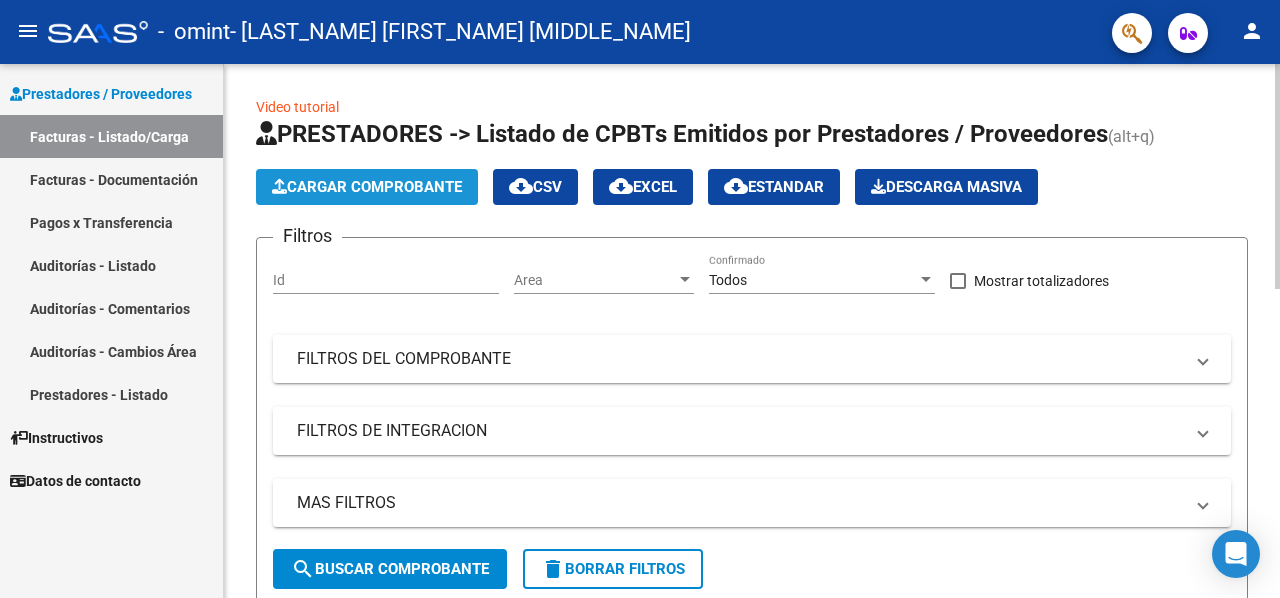 click on "Cargar Comprobante" 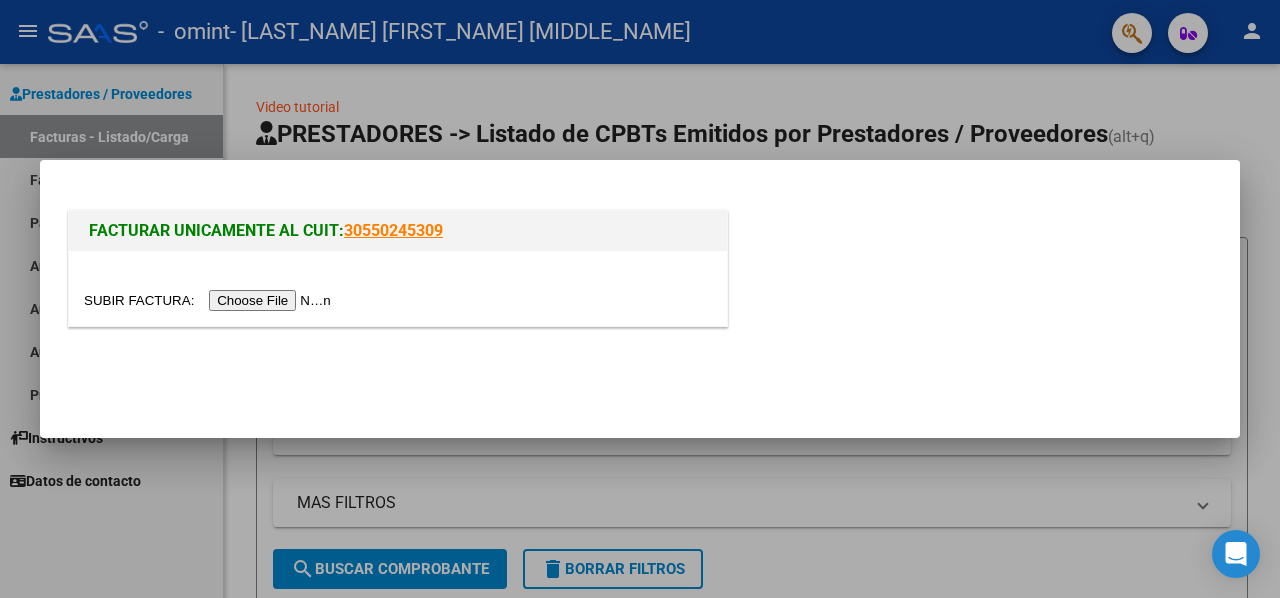 click at bounding box center (210, 300) 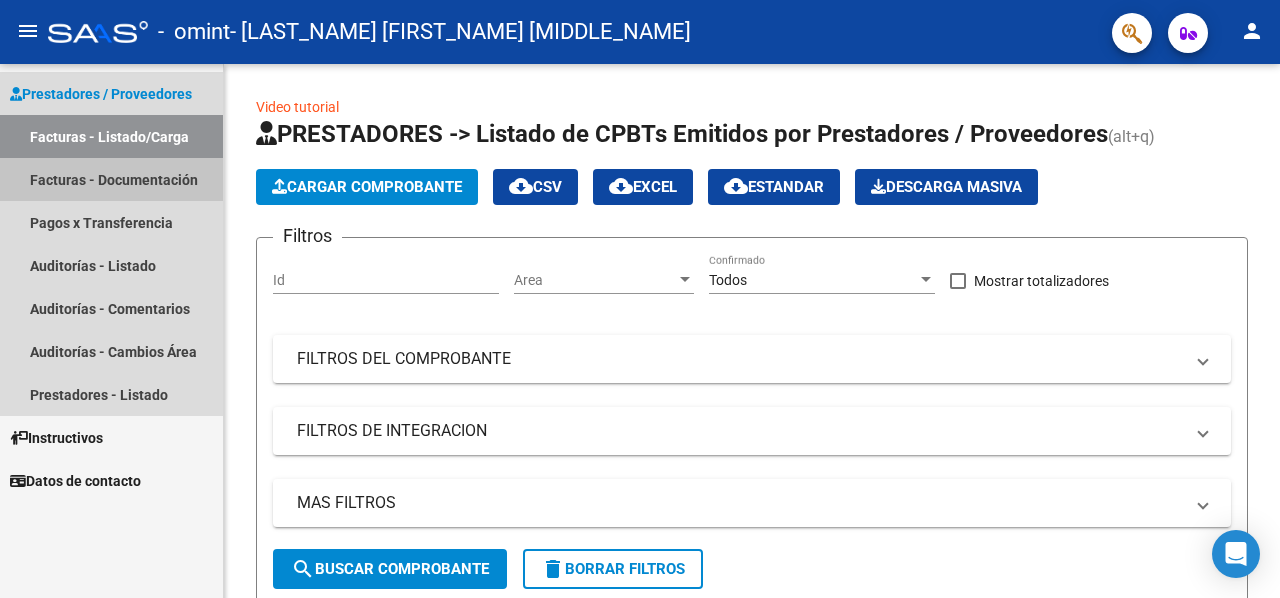 click on "Facturas - Documentación" at bounding box center (111, 179) 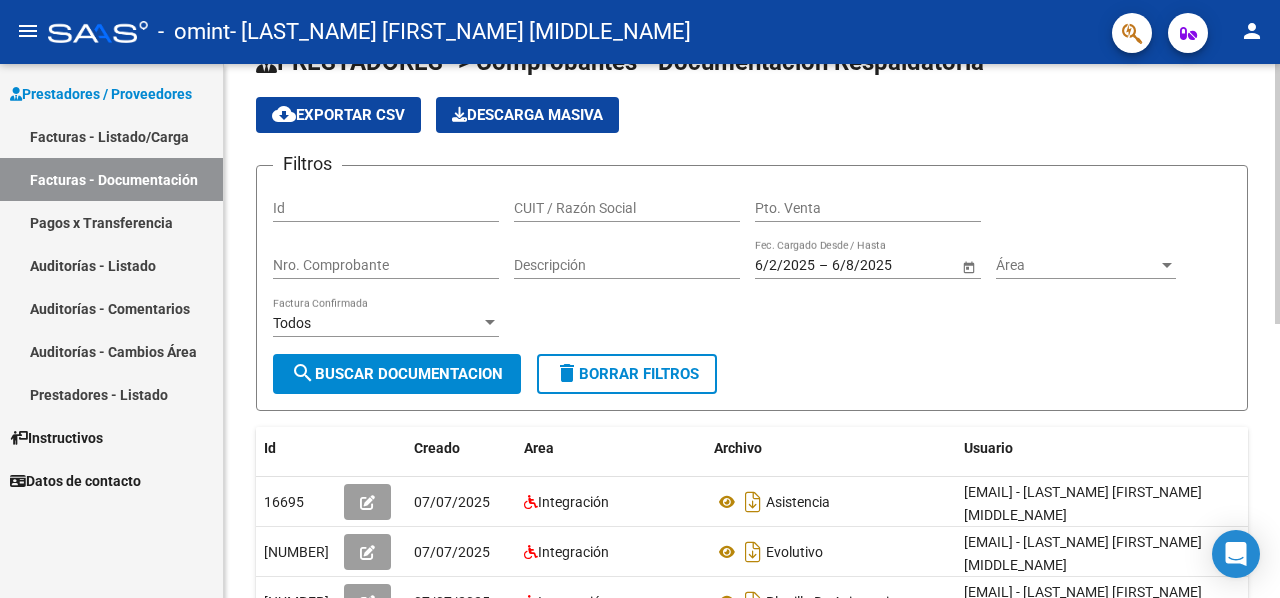 scroll, scrollTop: 0, scrollLeft: 0, axis: both 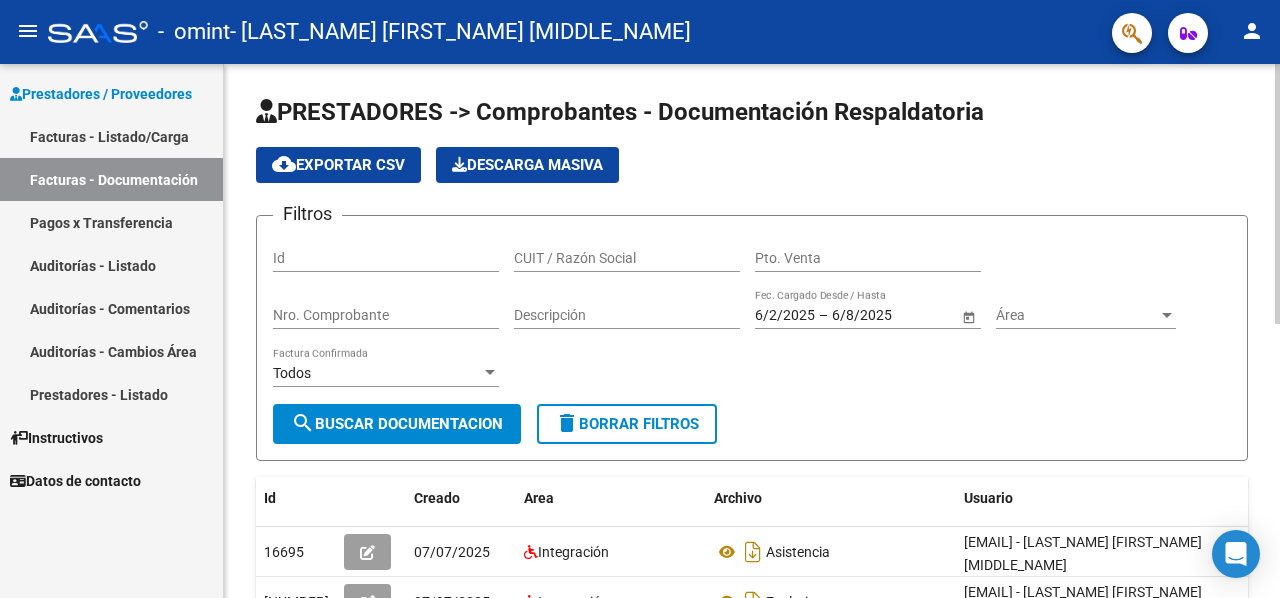 click on "PRESTADORES -> Comprobantes - Documentación Respaldatoria cloud_download  Exportar CSV   Descarga Masiva
Filtros Id CUIT / Razón Social Pto. Venta Nro. Comprobante Descripción [DATE] [DATE] – [DATE] [DATE] Fec. Cargado Desde / Hasta Área Área Todos Factura Confirmada search  Buscar Documentacion  delete  Borrar Filtros  Id Creado Area Archivo Usuario Acción 16695
[DATE] Integración Asistencia   [EMAIL] -   [LAST_NAME] [FIRST_NAME] [MIDDLE_NAME]  16694
[DATE] Integración Evolutivo  [EMAIL] -   [LAST_NAME] [FIRST_NAME] [MIDDLE_NAME]  16691
[DATE] Integración Planilla De Asistencia   [EMAIL] -   [LAST_NAME] [FIRST_NAME] [MIDDLE_NAME]  16690
[DATE] Integración Informe Evolutivo  [EMAIL] -   [LAST_NAME] [FIRST_NAME] [MIDDLE_NAME]  12108
[DATE] Integración Planilla De Asistecia   [EMAIL] -   [LAST_NAME] [FIRST_NAME] [MIDDLE_NAME]  10587
[DATE] Integración Planilla Asistencia  10585
[DATE] 6415" 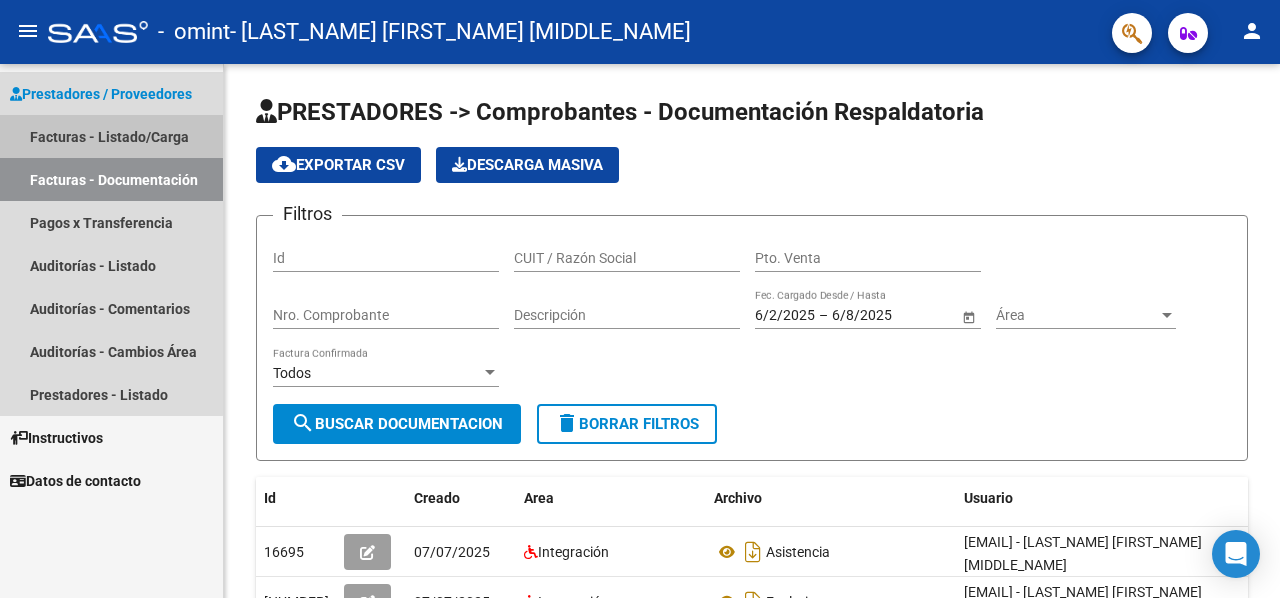 click on "Facturas - Listado/Carga" at bounding box center (111, 136) 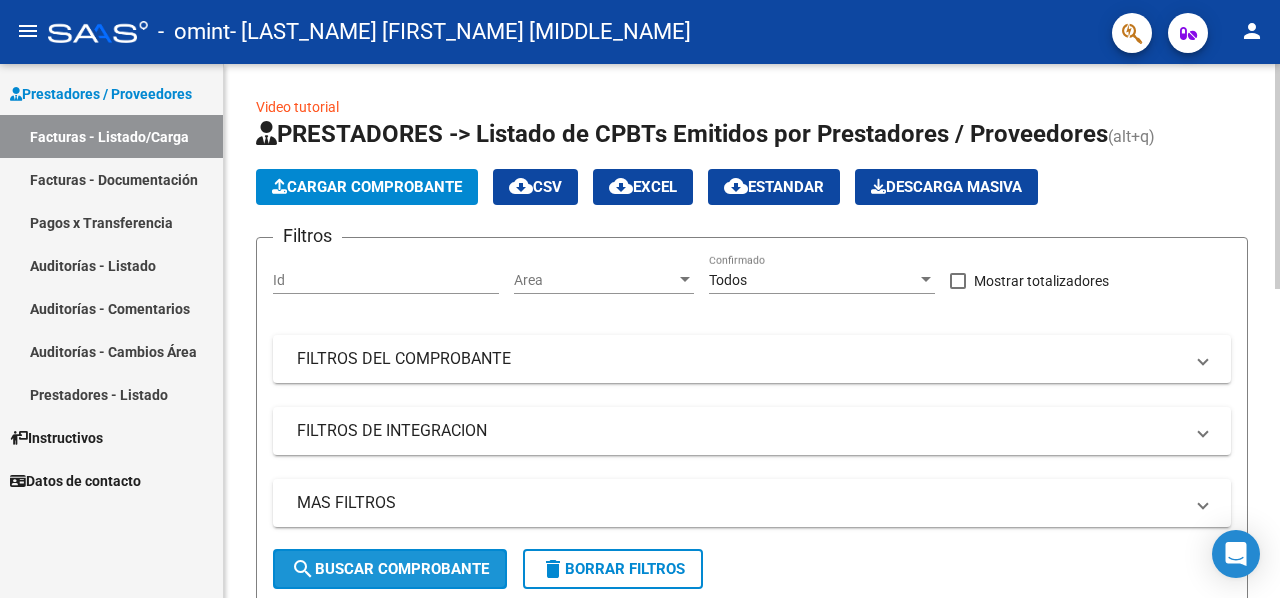 click on "search  Buscar Comprobante" 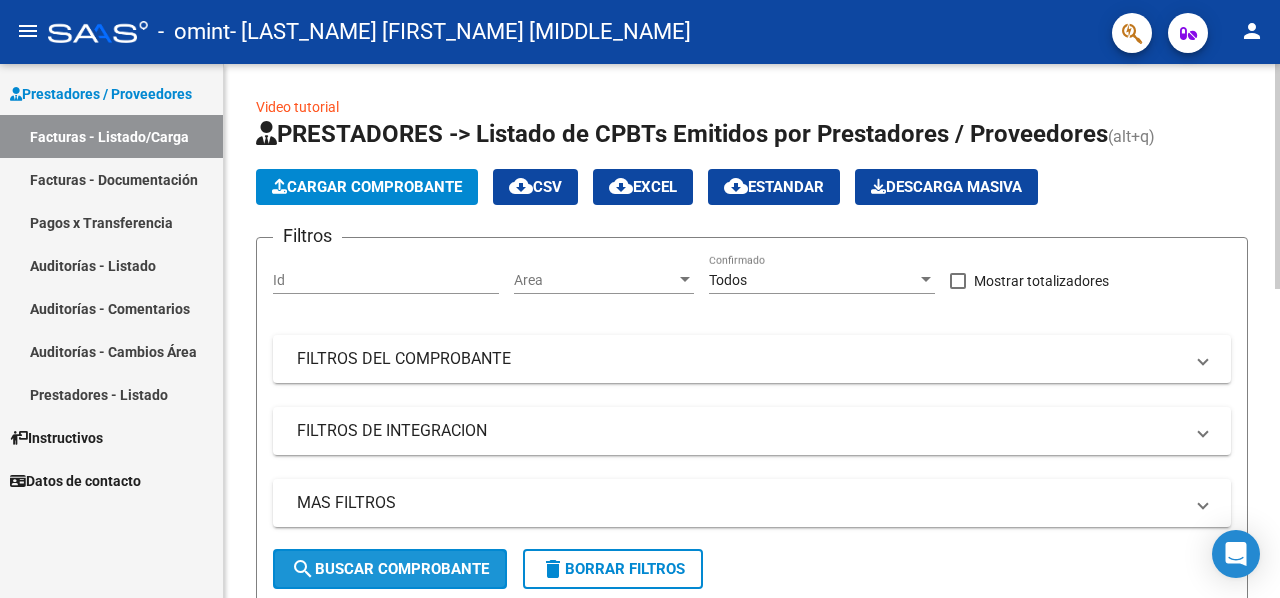 click on "search  Buscar Comprobante" 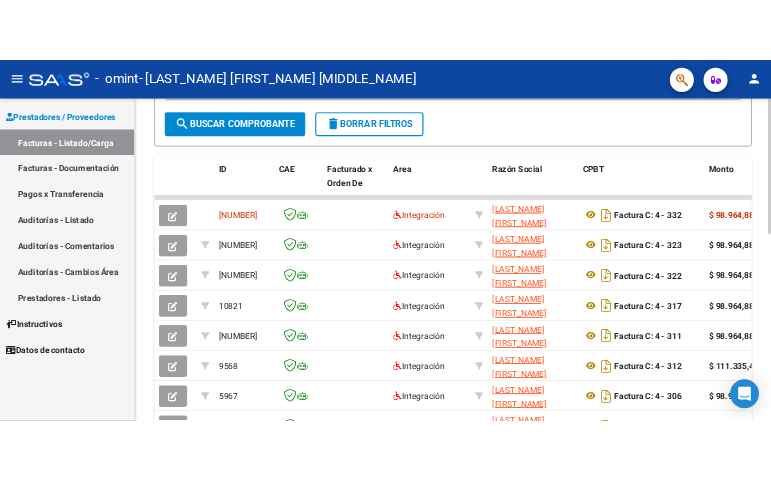 scroll, scrollTop: 464, scrollLeft: 0, axis: vertical 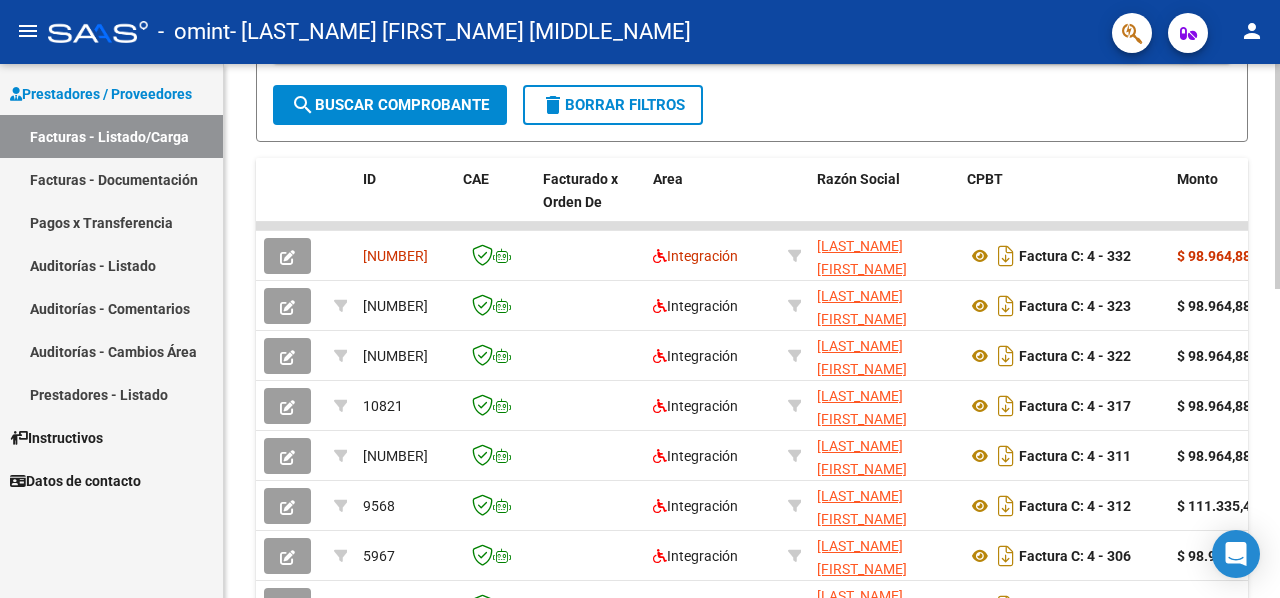 click 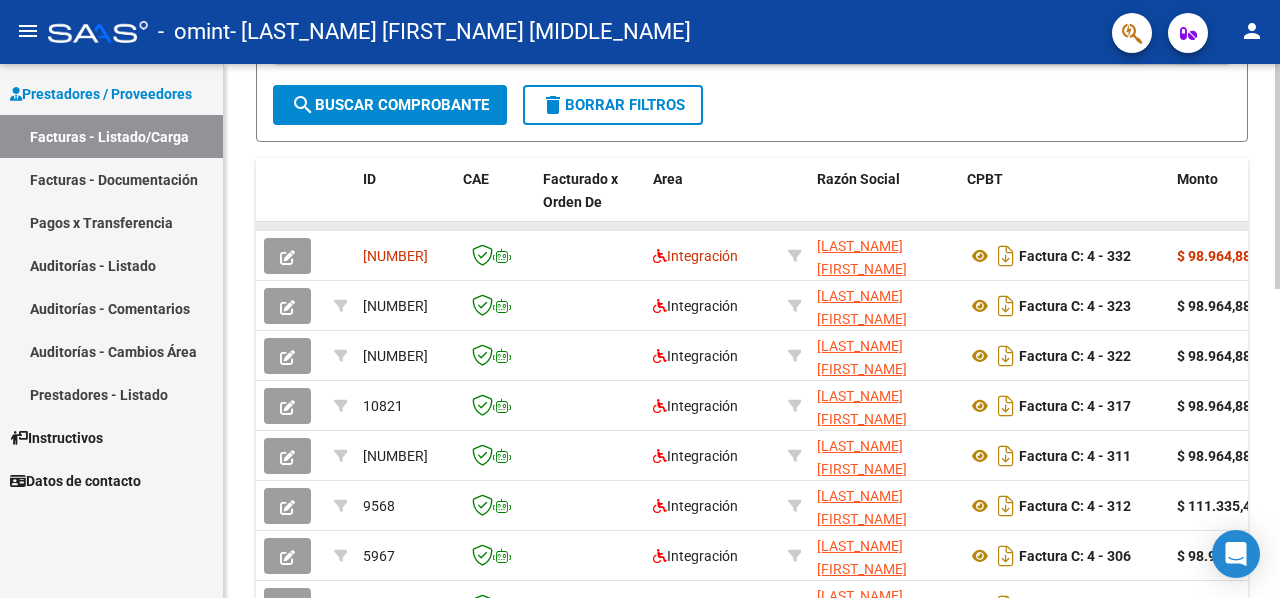 drag, startPoint x: 1113, startPoint y: 227, endPoint x: 1231, endPoint y: 221, distance: 118.15244 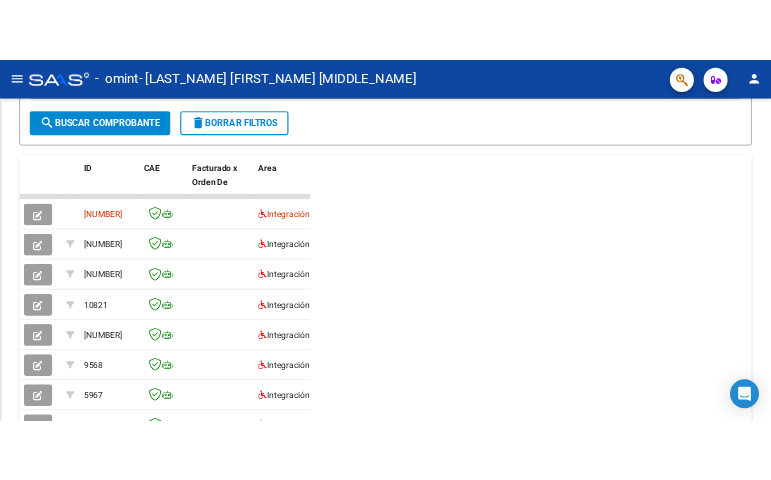 scroll, scrollTop: 593, scrollLeft: 0, axis: vertical 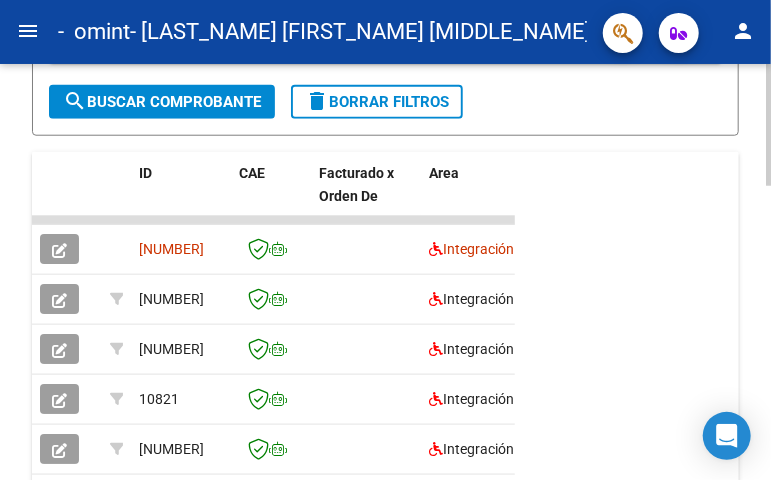 click on "ID CAE Facturado x Orden De Area Razón Social CPBT Monto Fecha Cpbt Días desde Emisión Fecha Recibido Doc Respaldatoria Auditoria Retencion IIBB Retención Ganancias OP Fecha Transferido Monto Transferido Comprobante Integracion Tipo Archivo Integracion Periodo Presentacion Integracion Importe Sol. Integracion Importe Liq. Período Prestación Legajo Afiliado Comentario Prestador / Gerenciador Comentario Obra Social Fecha Vencimiento Fecha Confimado Creado Usuario Confirmado Por Email
16811  Integración [LAST_NAME] [FIRST_NAME] [MIDDLE_NAME]    [CUIT]   Factura C: [NUMBER] - [NUMBER]  $ 98.964,88 [DATE] 0 [DATE]  -     202507  [DATE]   [LAST_NAME] [FIRST_NAME] [MIDDLE_NAME] [EMAIL]
13702  Integración [LAST_NAME] [FIRST_NAME] [MIDDLE_NAME]    [CUIT]   Factura C: [NUMBER] - [NUMBER]  $ 98.964,88 [DATE] 30 [DATE]  -     DS 202506 $ 98.964,88 $ 0,00  202506  831 [LAST_NAME] [FIRST_NAME] [MIDDLE_NAME] [CUIL] 23/07/2025 [DATE]   [LAST_NAME] [FIRST_NAME] [MIDDLE_NAME] [EMAIL]
30" 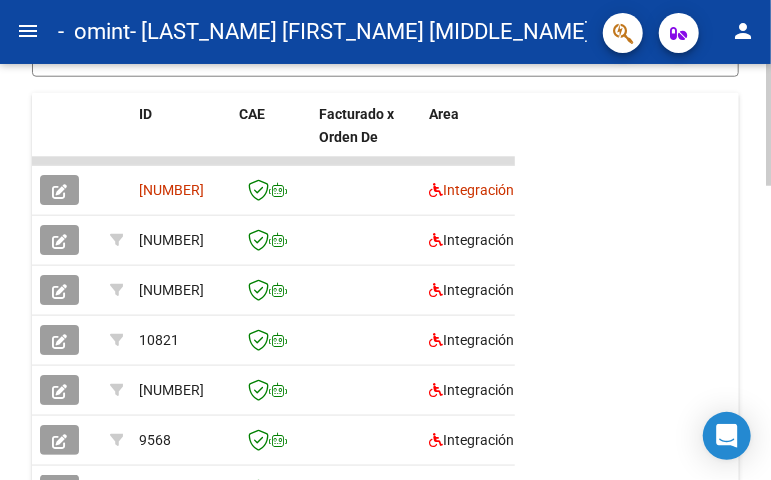 click on "Video tutorial   PRESTADORES -> Listado de CPBTs Emitidos por Prestadores / Proveedores (alt+q)   Cargar Comprobante
cloud_download  CSV  cloud_download  EXCEL  cloud_download  Estandar   Descarga Masiva
Filtros Id Area Area Todos Confirmado   Mostrar totalizadores   FILTROS DEL COMPROBANTE  Comprobante Tipo Comprobante Tipo Start date – End date Fec. Comprobante Desde / Hasta Días Emisión Desde(cant. días) Días Emisión Hasta(cant. días) CUIT / Razón Social Pto. Venta Nro. Comprobante Código SSS CAE Válido CAE Válido Todos Cargado Módulo Hosp. Todos Tiene facturacion Apócrifa Hospital Refes  FILTROS DE INTEGRACION  Período De Prestación Campos del Archivo de Rendición Devuelto x SSS (dr_envio) Todos Rendido x SSS (dr_envio) Tipo de Registro Tipo de Registro Período Presentación Período Presentación Campos del Legajo Asociado (preaprobación) Afiliado Legajo (cuil/nombre) Todos Solo facturas preaprobadas  MAS FILTROS  Todos Con Doc. Respaldatoria Todos Con Trazabilidad Todos – – 0" 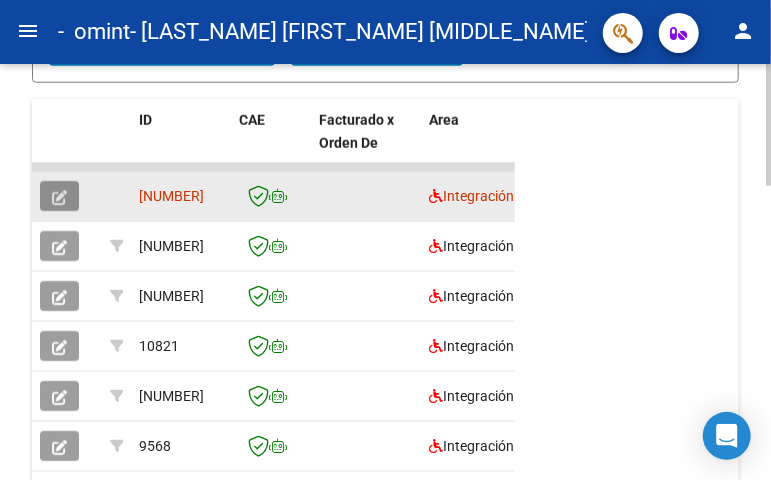 click 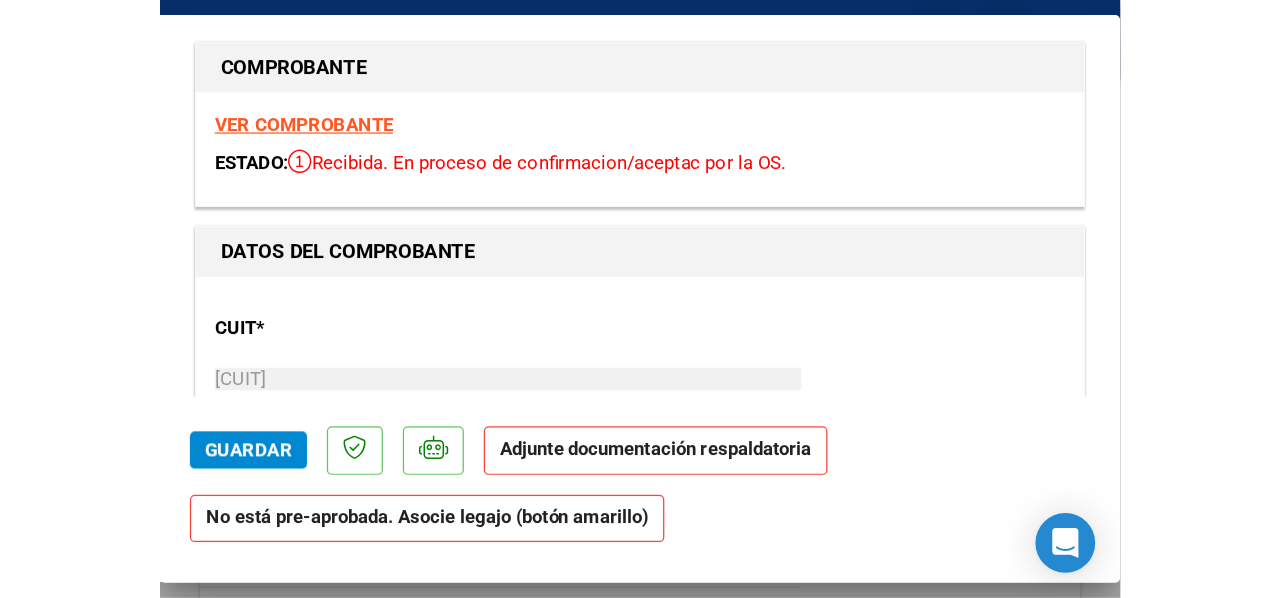 scroll, scrollTop: 36, scrollLeft: 0, axis: vertical 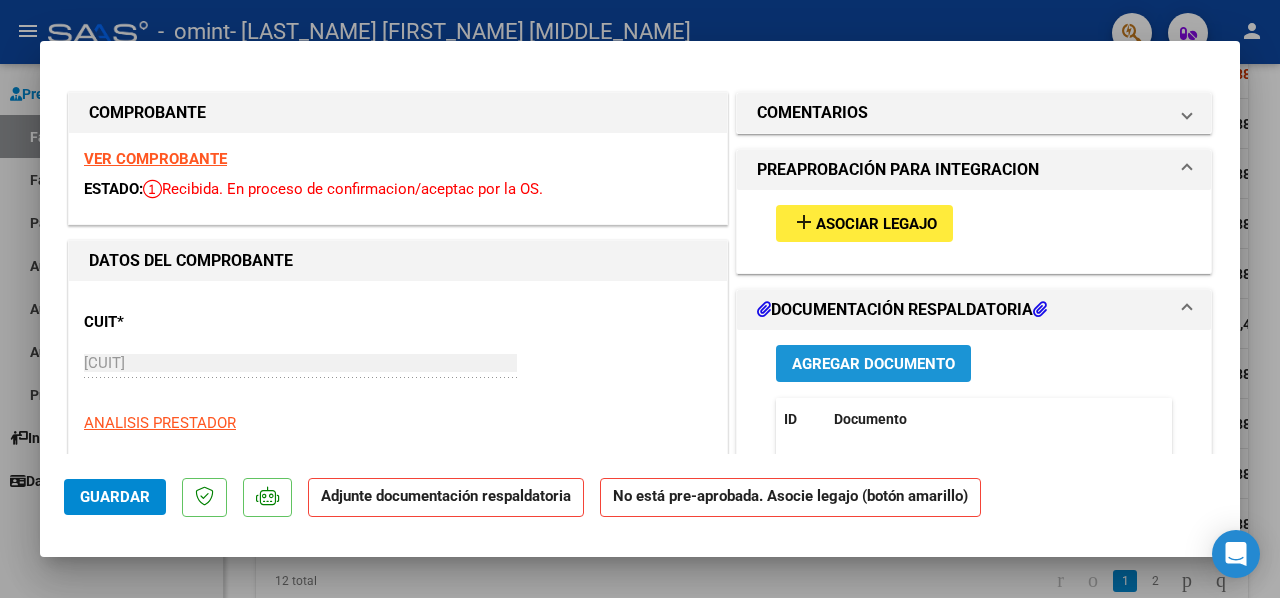 click on "Agregar Documento" at bounding box center (873, 363) 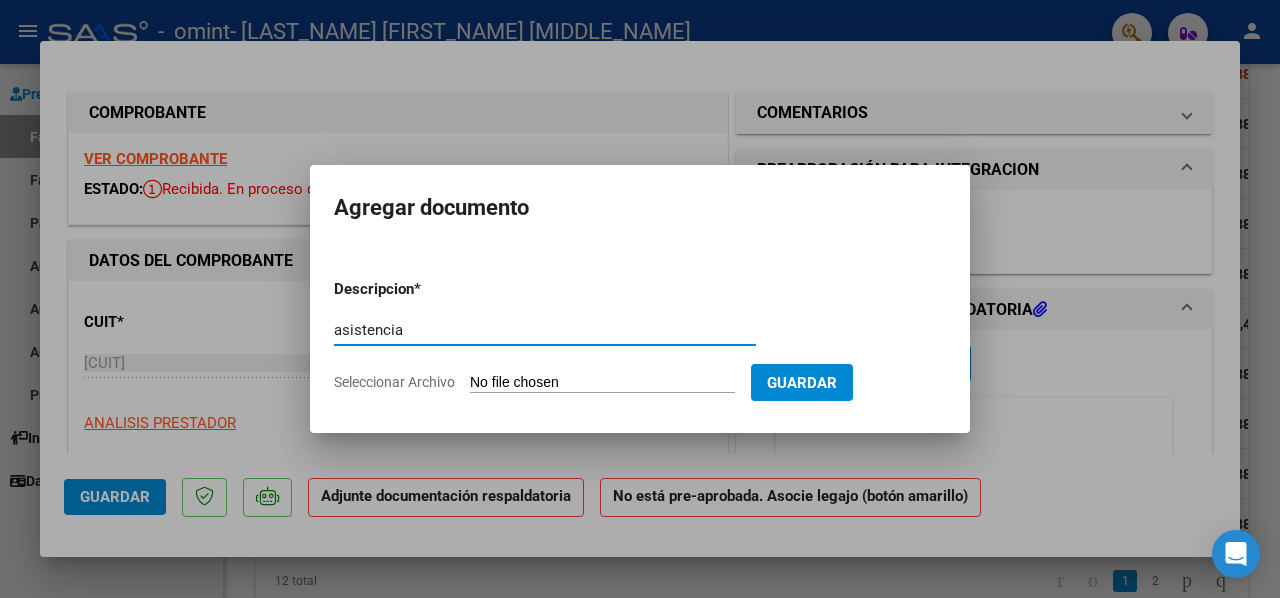 type on "asistencia" 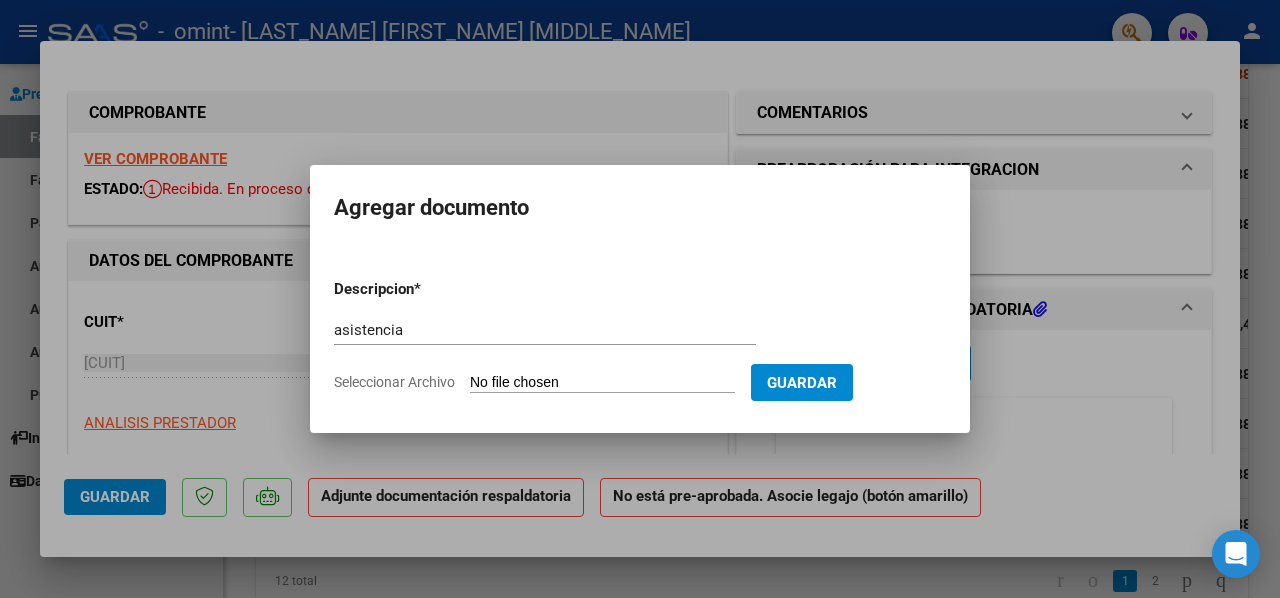 click on "Seleccionar Archivo" 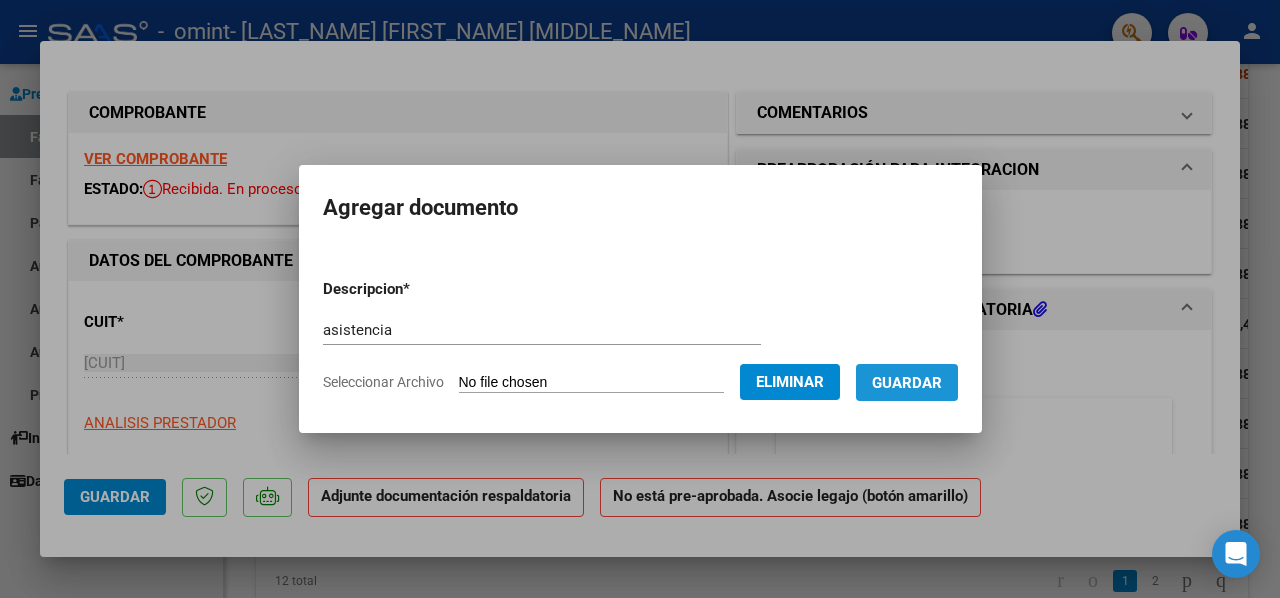 click on "Guardar" at bounding box center [907, 383] 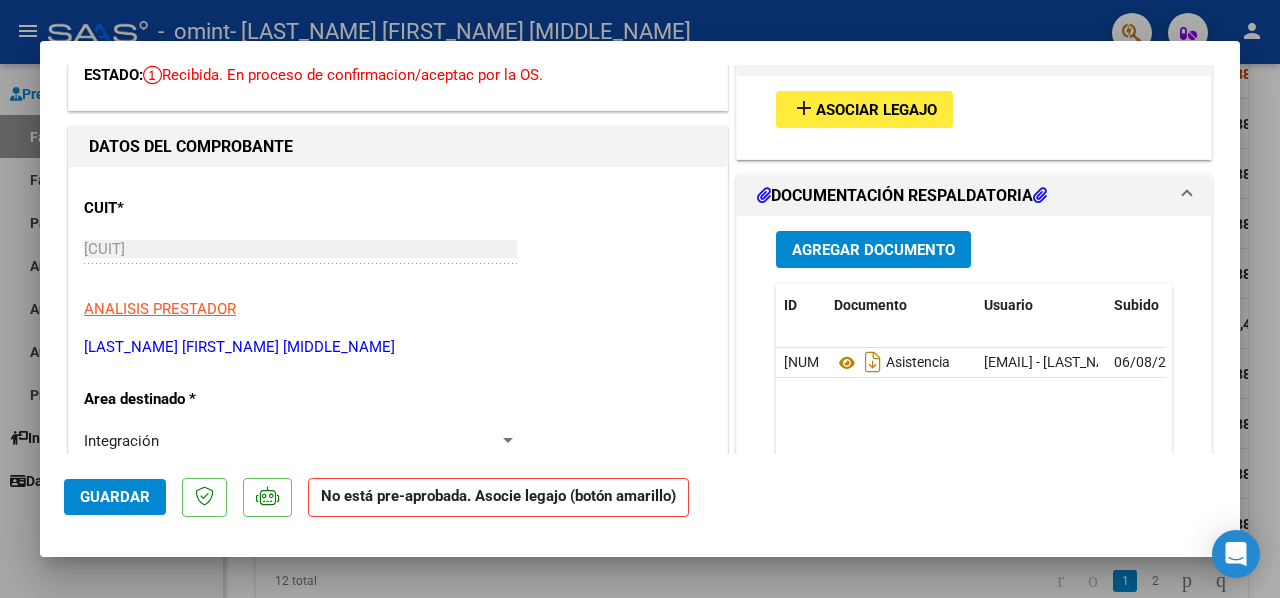 scroll, scrollTop: 0, scrollLeft: 0, axis: both 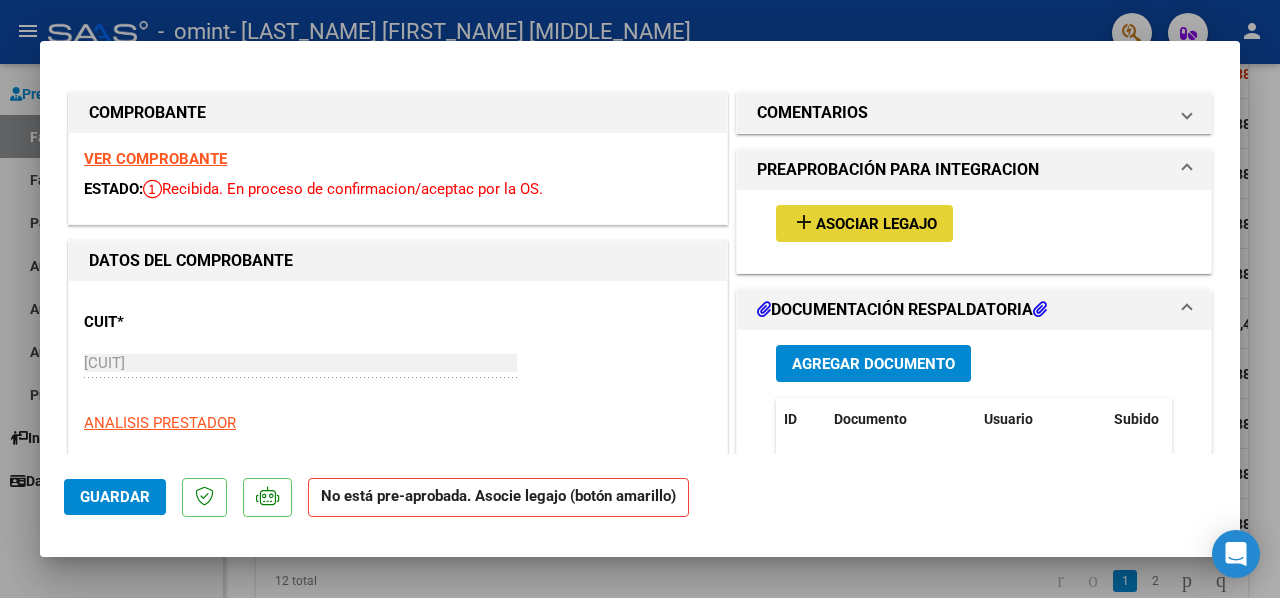 click on "Asociar Legajo" at bounding box center (876, 224) 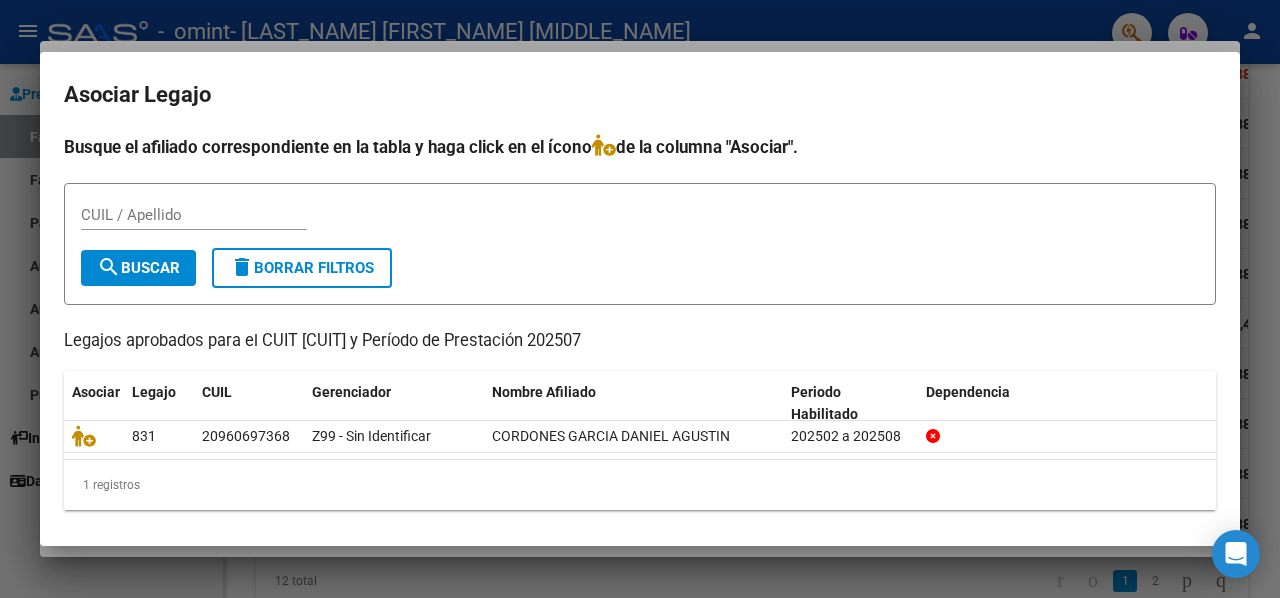 scroll, scrollTop: 1, scrollLeft: 0, axis: vertical 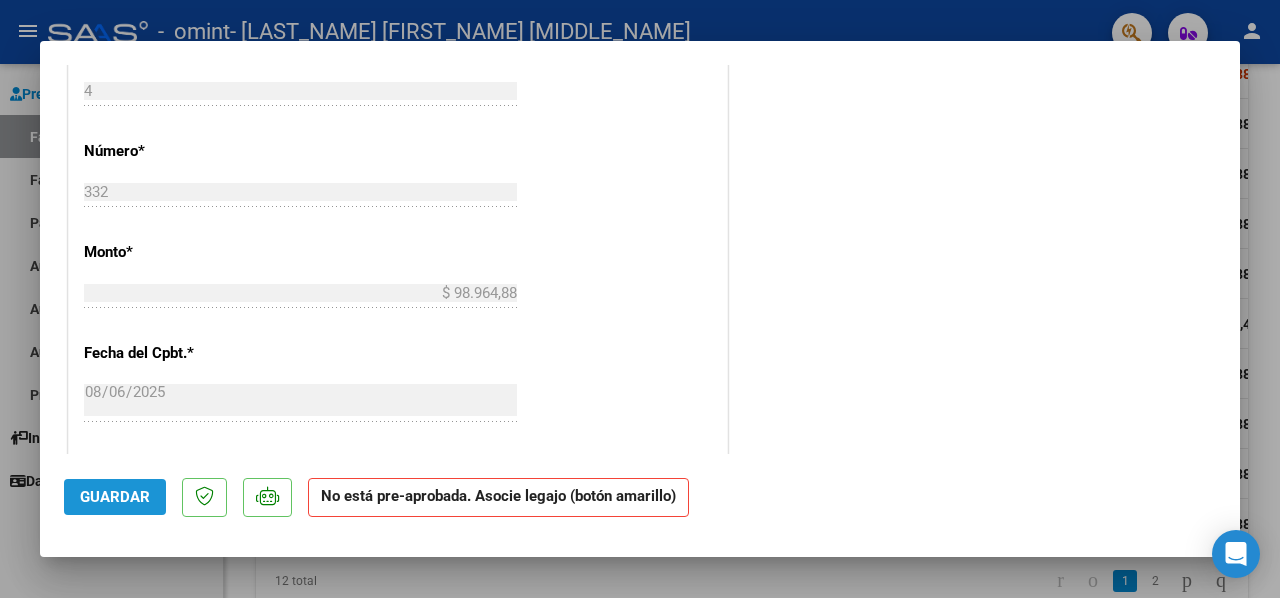 click on "Guardar" 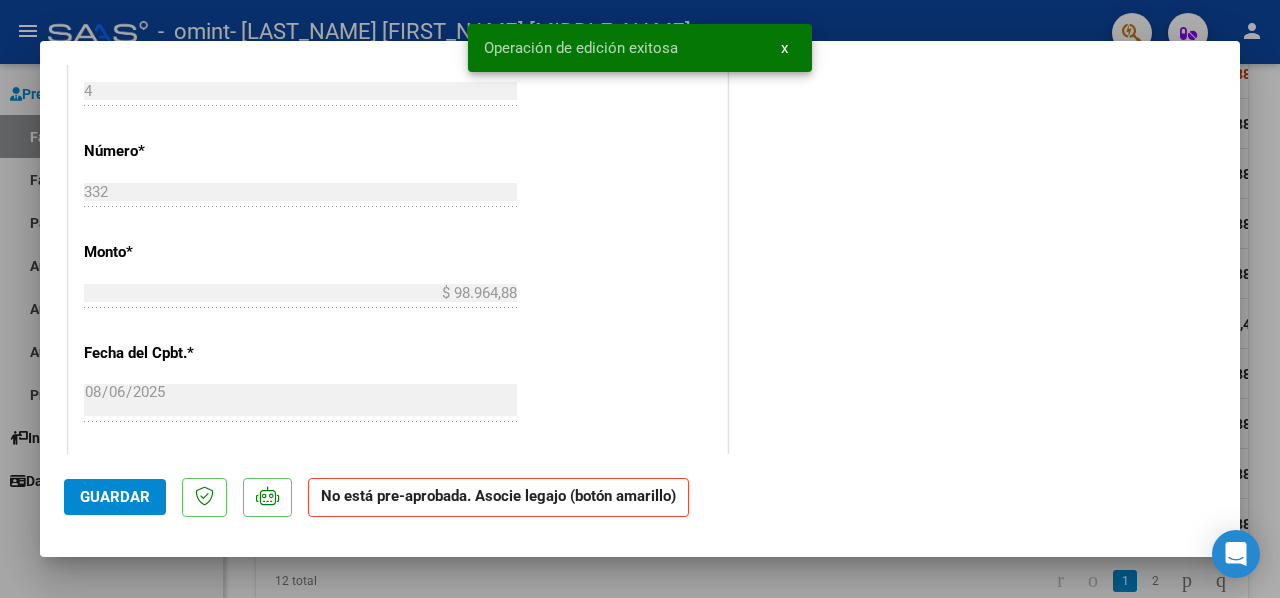 click at bounding box center (640, 299) 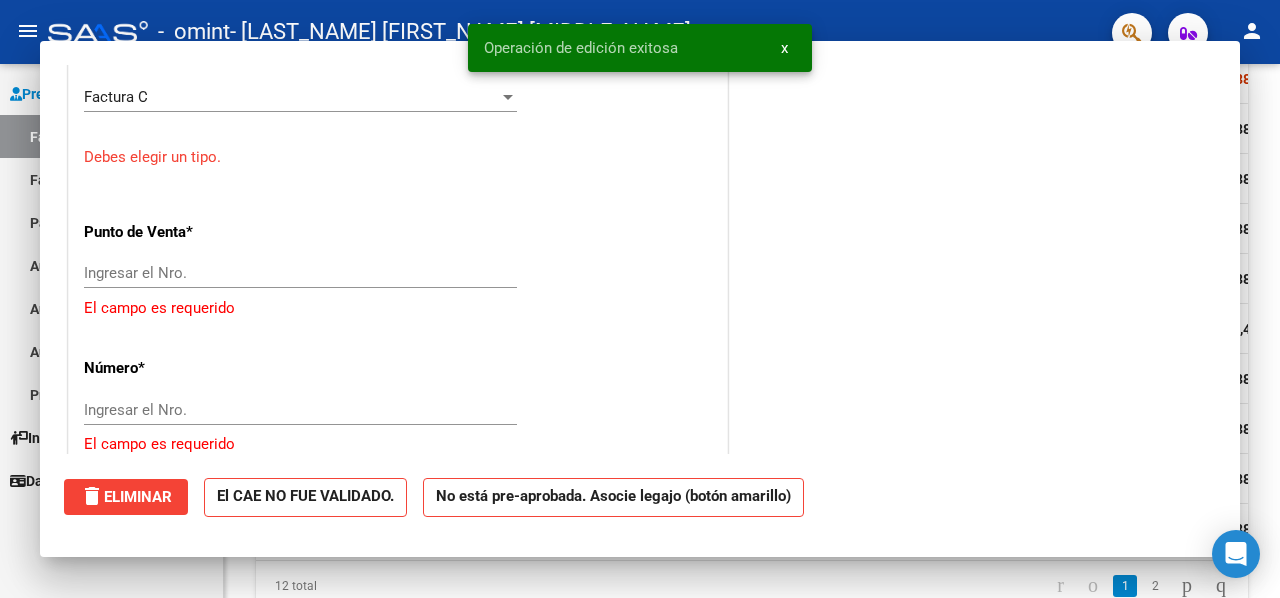 scroll, scrollTop: 651, scrollLeft: 0, axis: vertical 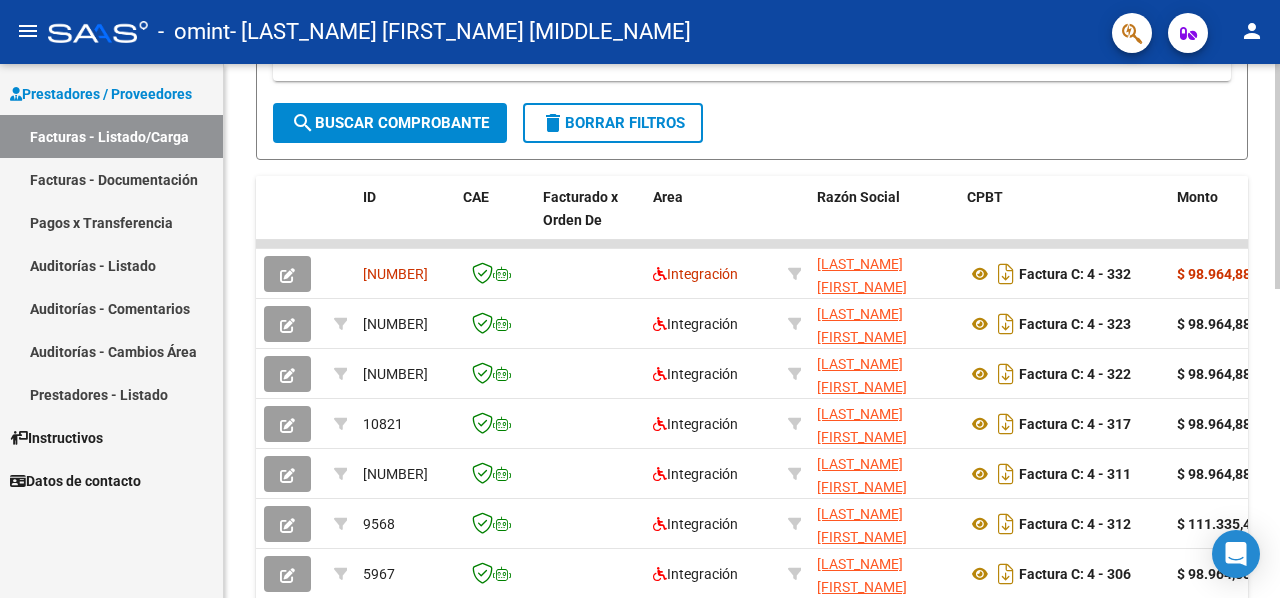 click 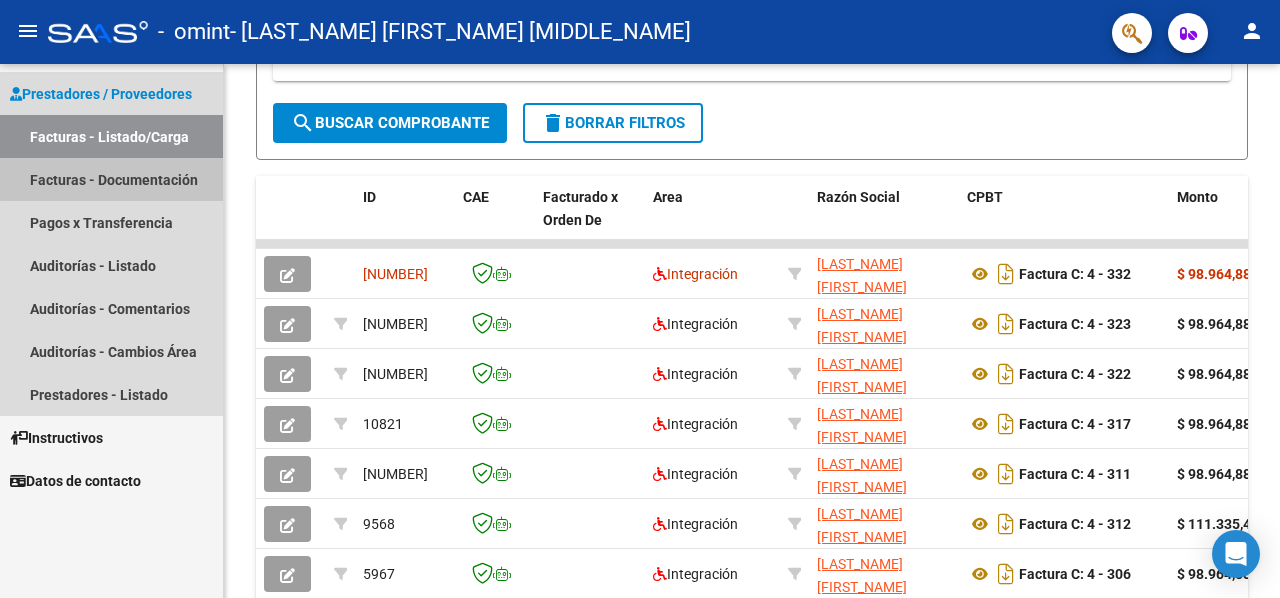 click on "Facturas - Documentación" at bounding box center (111, 179) 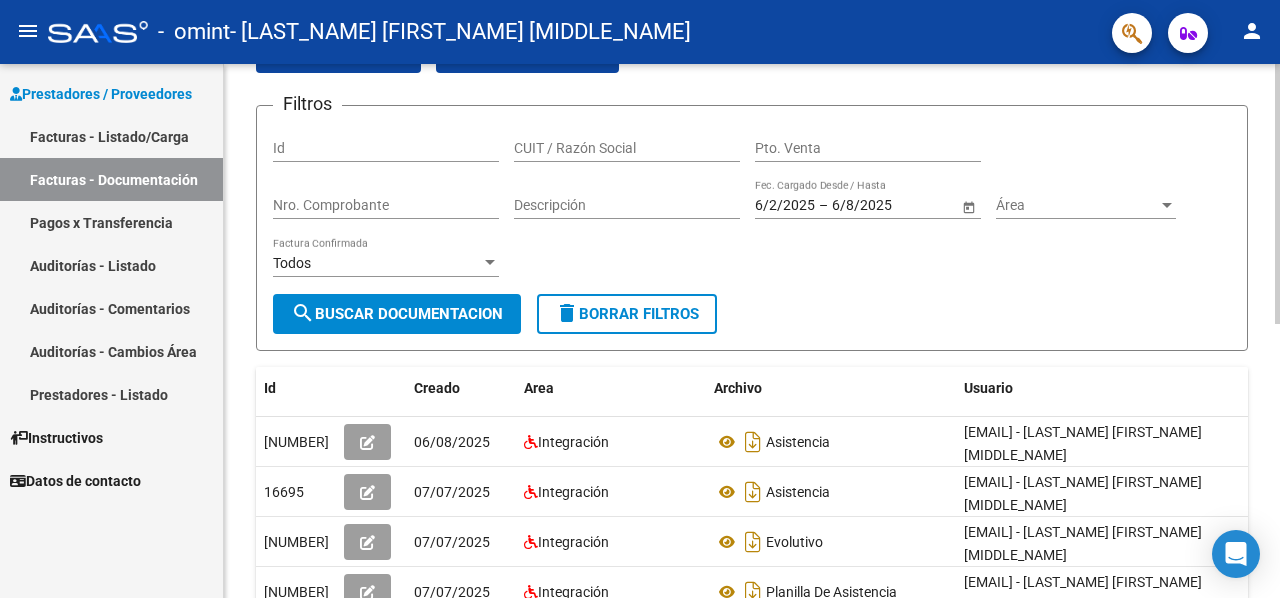 scroll, scrollTop: 0, scrollLeft: 0, axis: both 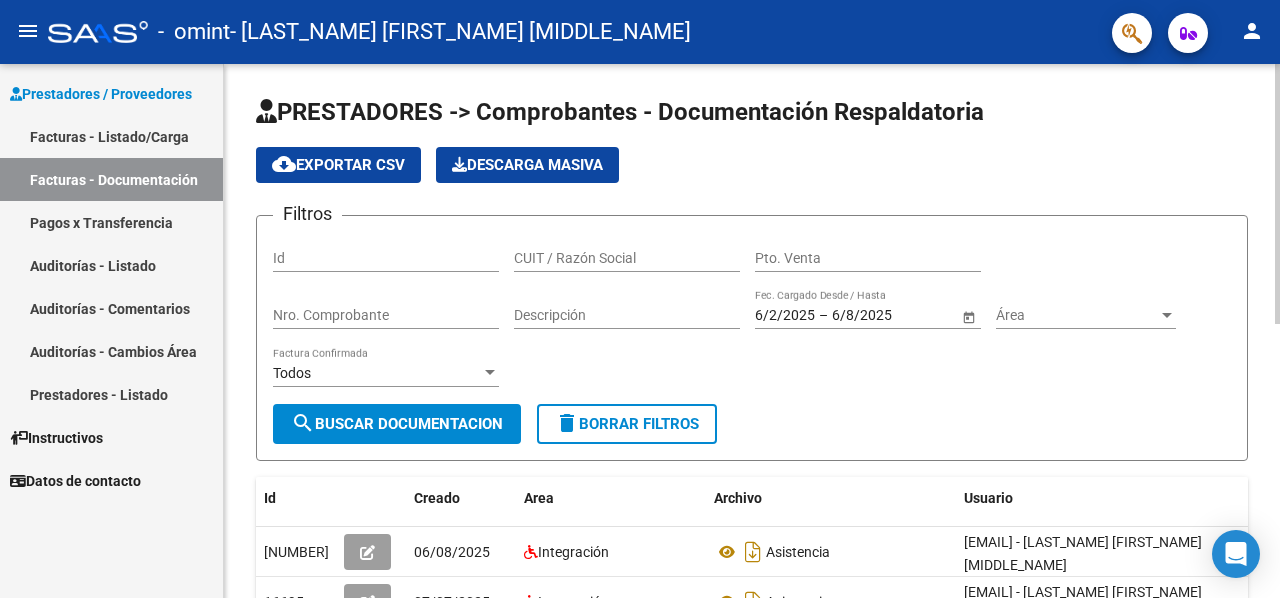click on "menu -   omint   - [LAST_NAME] [FIRST_NAME] [MIDDLE_NAME] person    Prestadores / Proveedores Facturas - Listado/Carga Facturas - Documentación Pagos x Transferencia Auditorías - Listado Auditorías - Comentarios Auditorías - Cambios Área Prestadores - Listado    Instructivos    Datos de contacto  PRESTADORES -> Comprobantes - Documentación Respaldatoria cloud_download  Exportar CSV   Descarga Masiva
Filtros Id CUIT / Razón Social Pto. Venta Nro. Comprobante Descripción [DATE] [DATE] – [DATE] [DATE] Fec. Cargado Desde / Hasta Área Área Todos Factura Confirmada search  Buscar Documentacion  delete  Borrar Filtros  Id Creado Area Archivo Usuario Acción 20738
[DATE] Integración Asistencia   [EMAIL] -   [LAST_NAME] [FIRST_NAME] [MIDDLE_NAME]  16695
[DATE] Integración Asistencia   [EMAIL] -   [LAST_NAME] [FIRST_NAME] [MIDDLE_NAME]  16694
[DATE] Integración Evolutivo  [EMAIL] -   [LAST_NAME] [FIRST_NAME] [MIDDLE_NAME]  16691
[DATE] 16690" at bounding box center (640, 299) 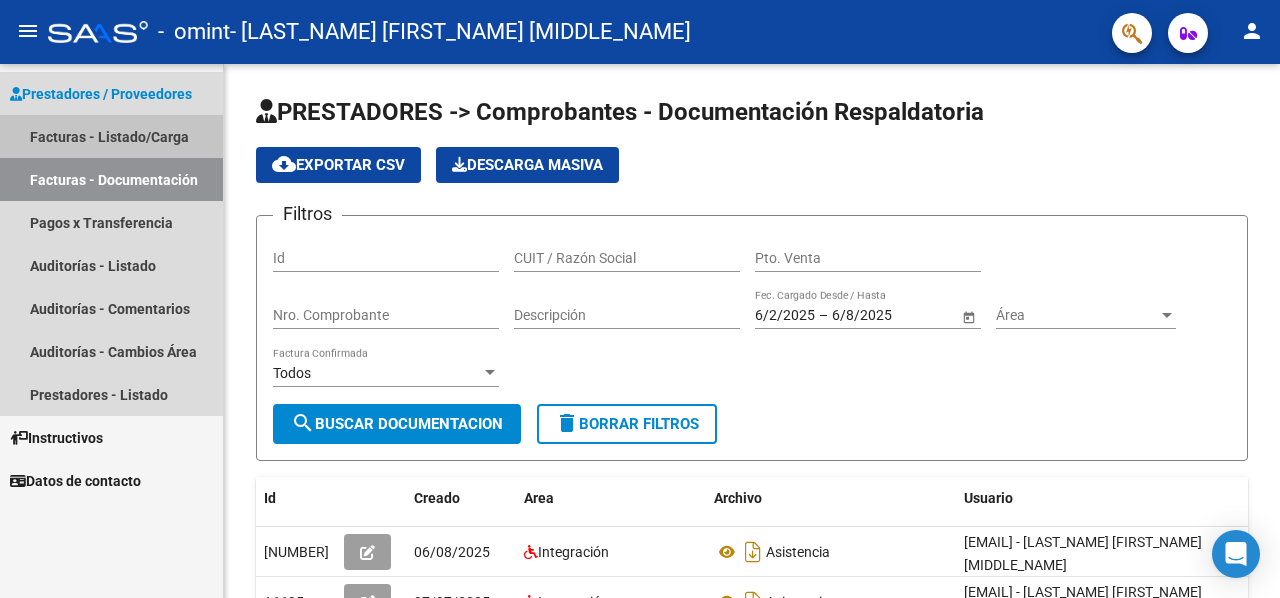 click on "Facturas - Listado/Carga" at bounding box center [111, 136] 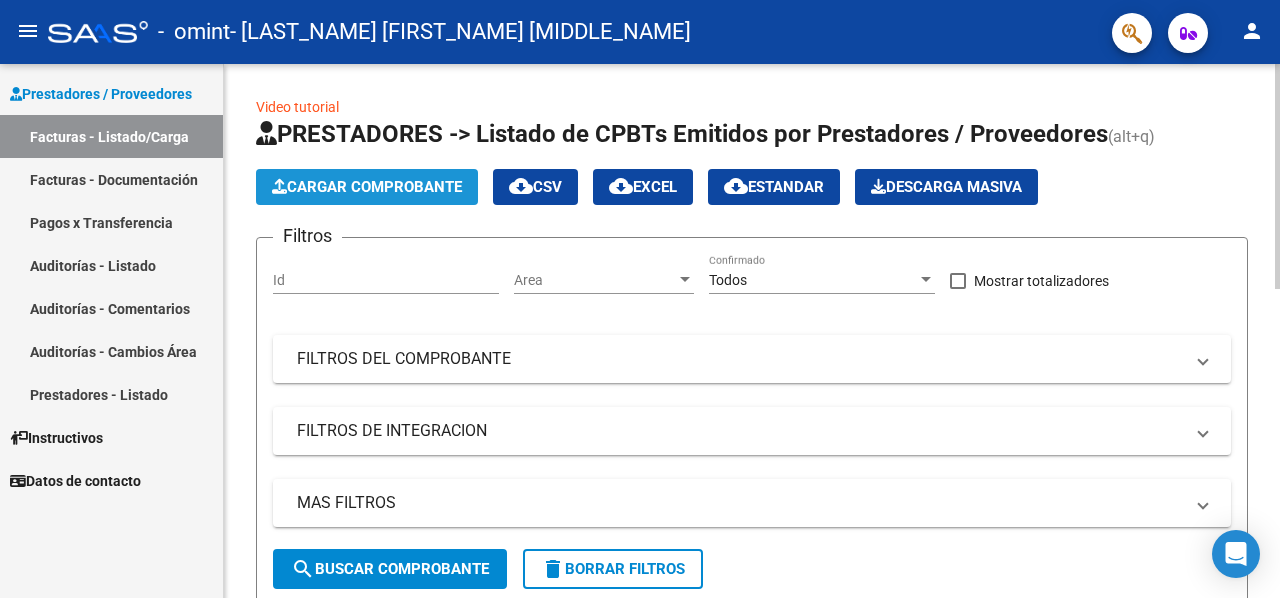 click on "Cargar Comprobante" 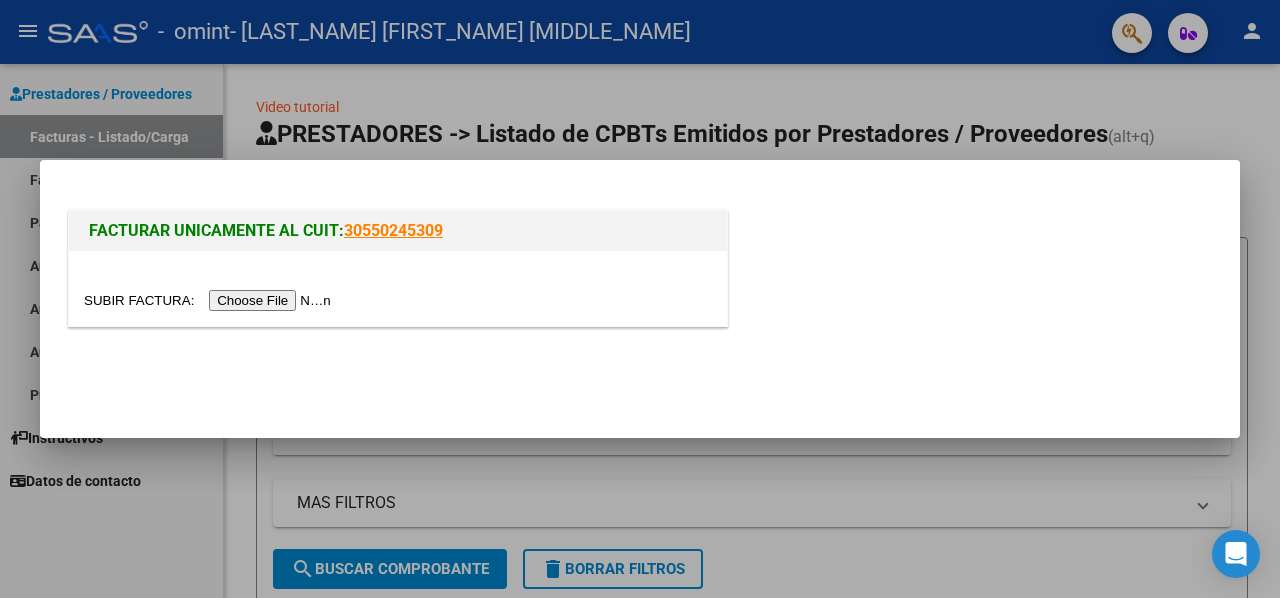 click at bounding box center (210, 300) 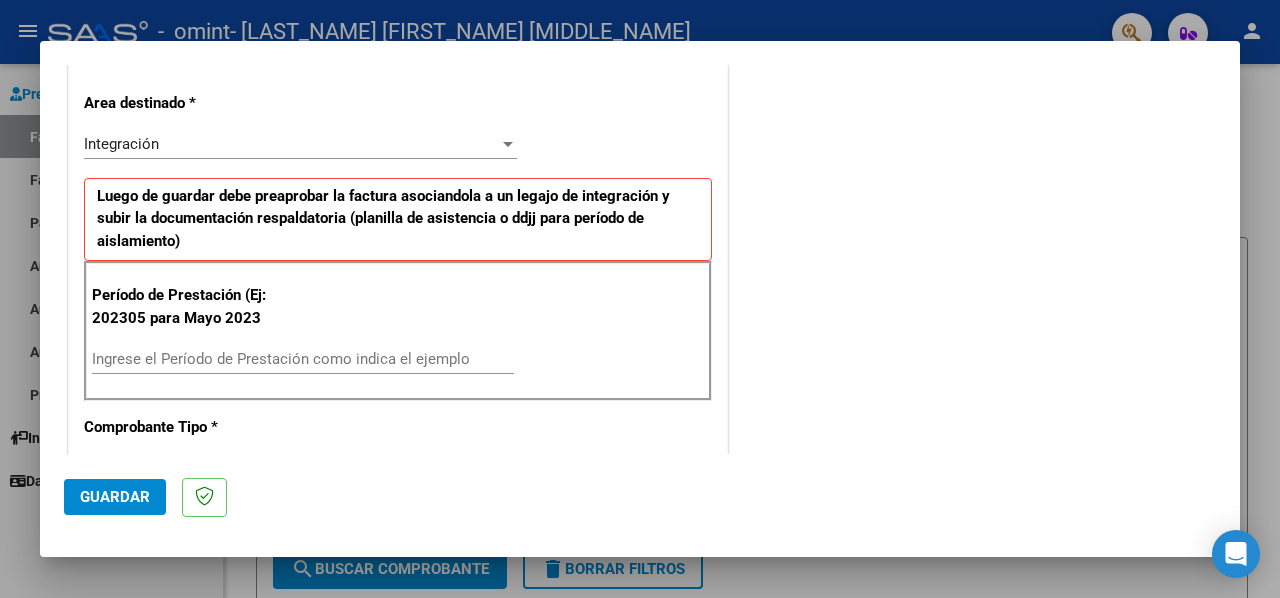 scroll, scrollTop: 402, scrollLeft: 0, axis: vertical 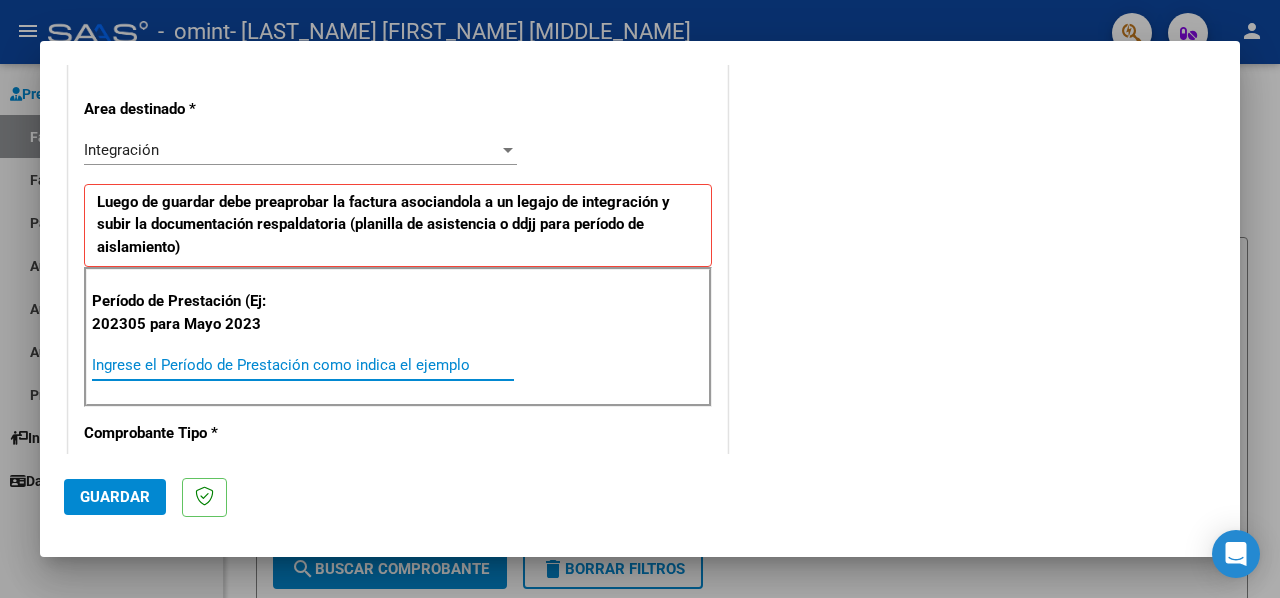 click on "Ingrese el Período de Prestación como indica el ejemplo" at bounding box center (303, 365) 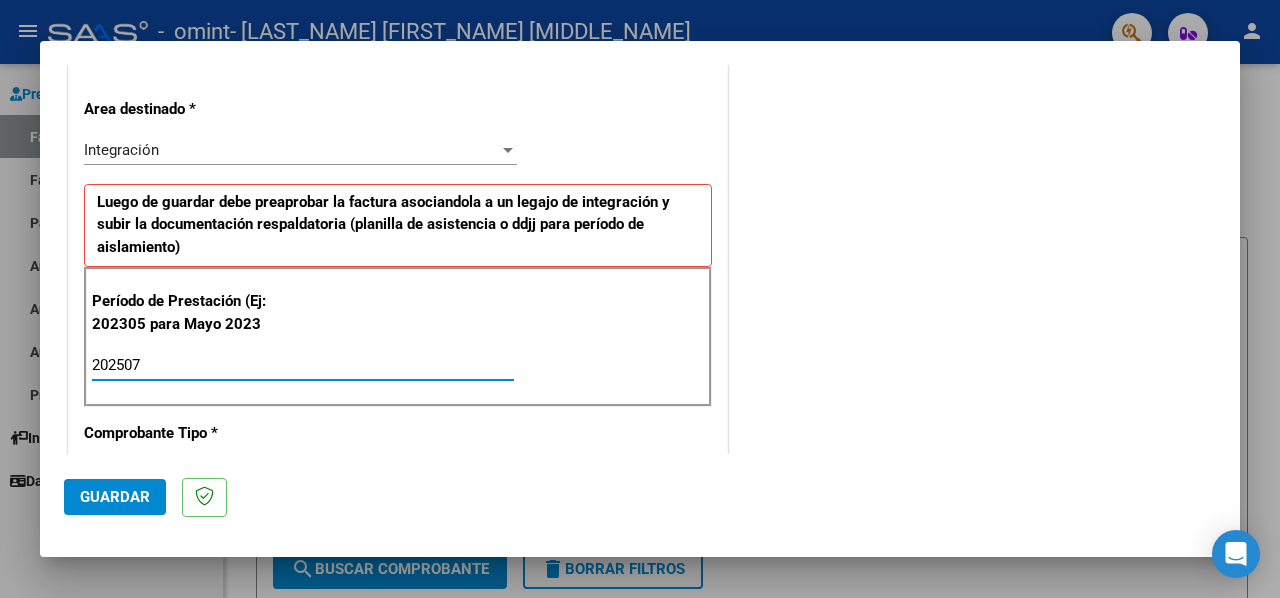 type on "202507" 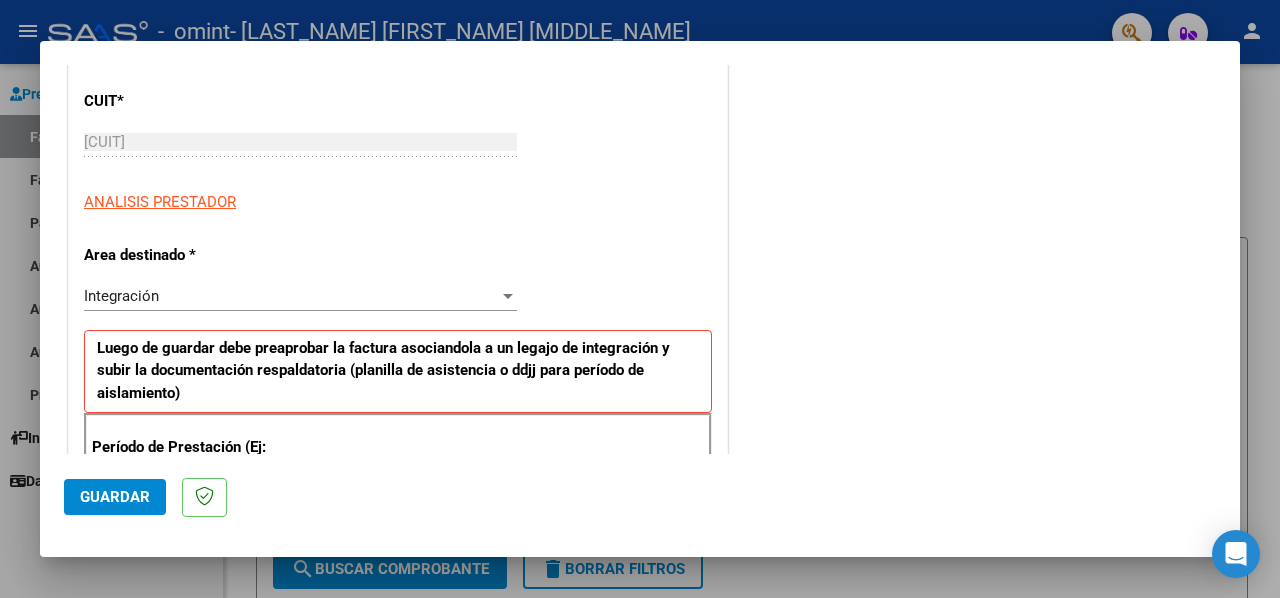 scroll, scrollTop: 0, scrollLeft: 0, axis: both 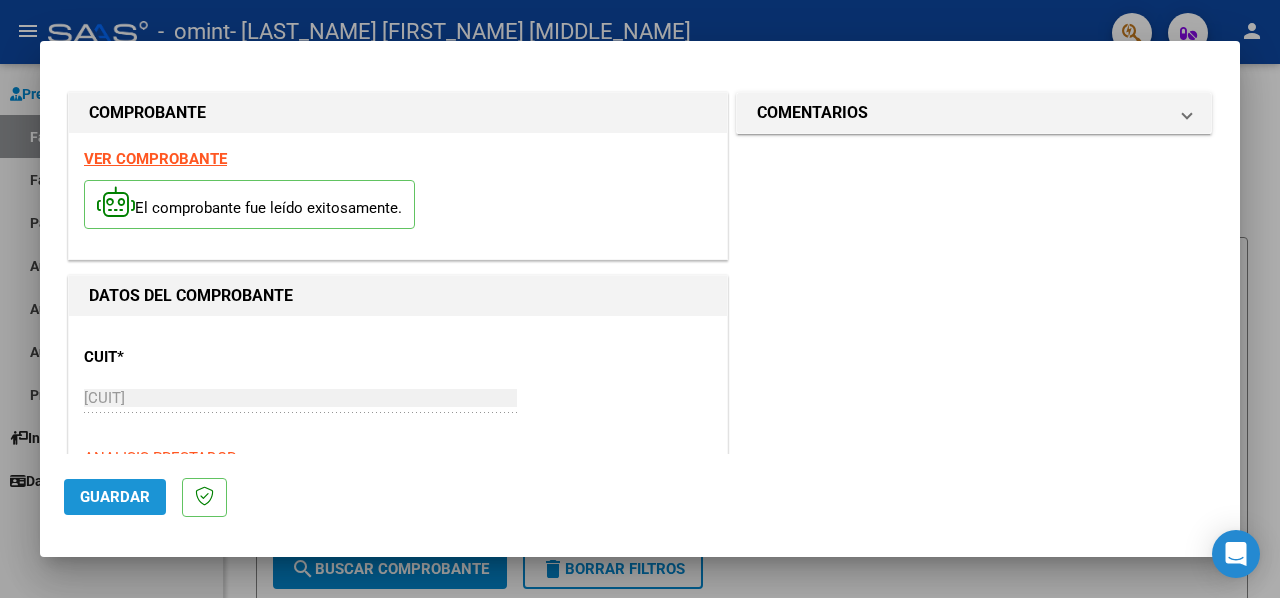 click on "Guardar" 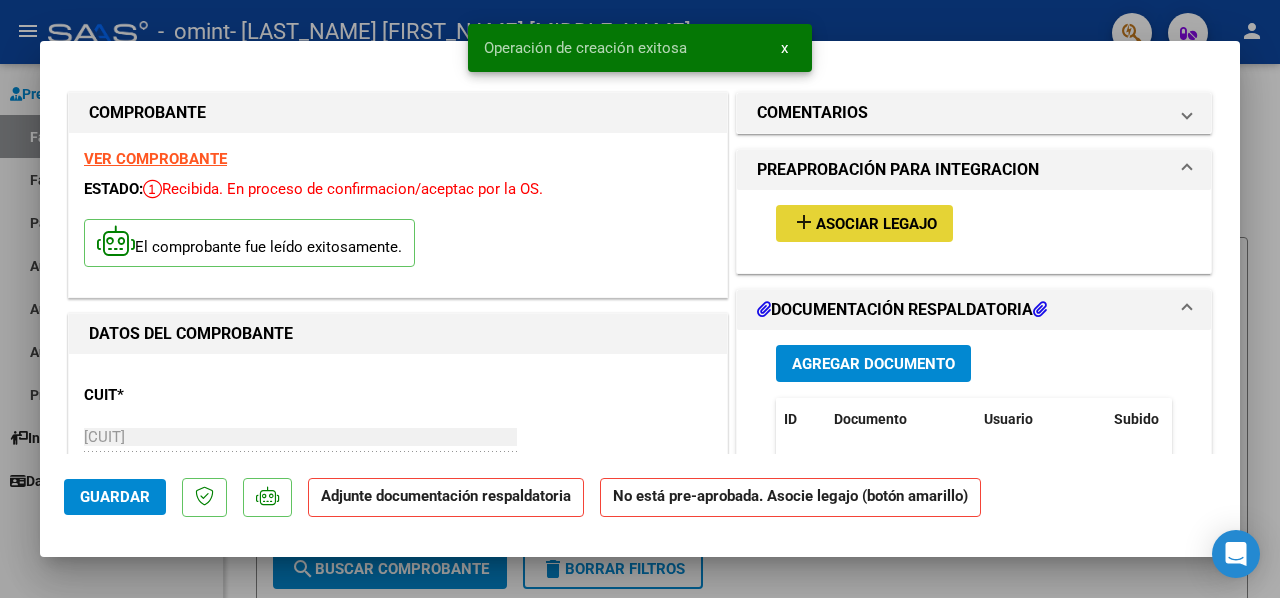 click on "Asociar Legajo" at bounding box center (876, 224) 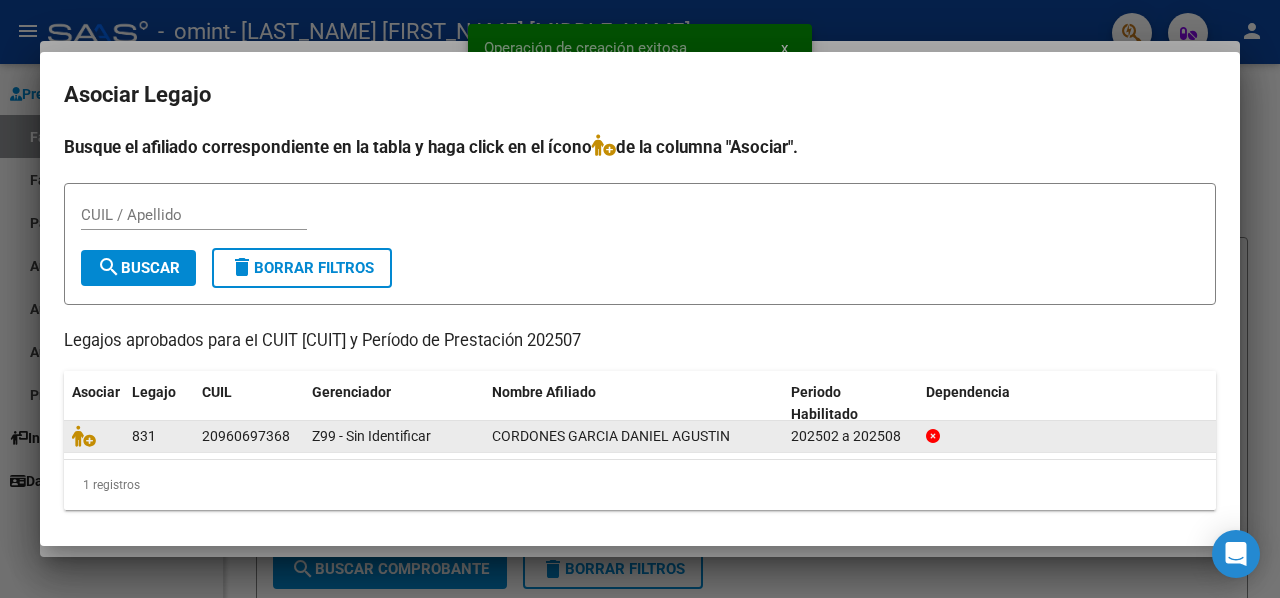 click on "CORDONES GARCIA DANIEL AGUSTIN" 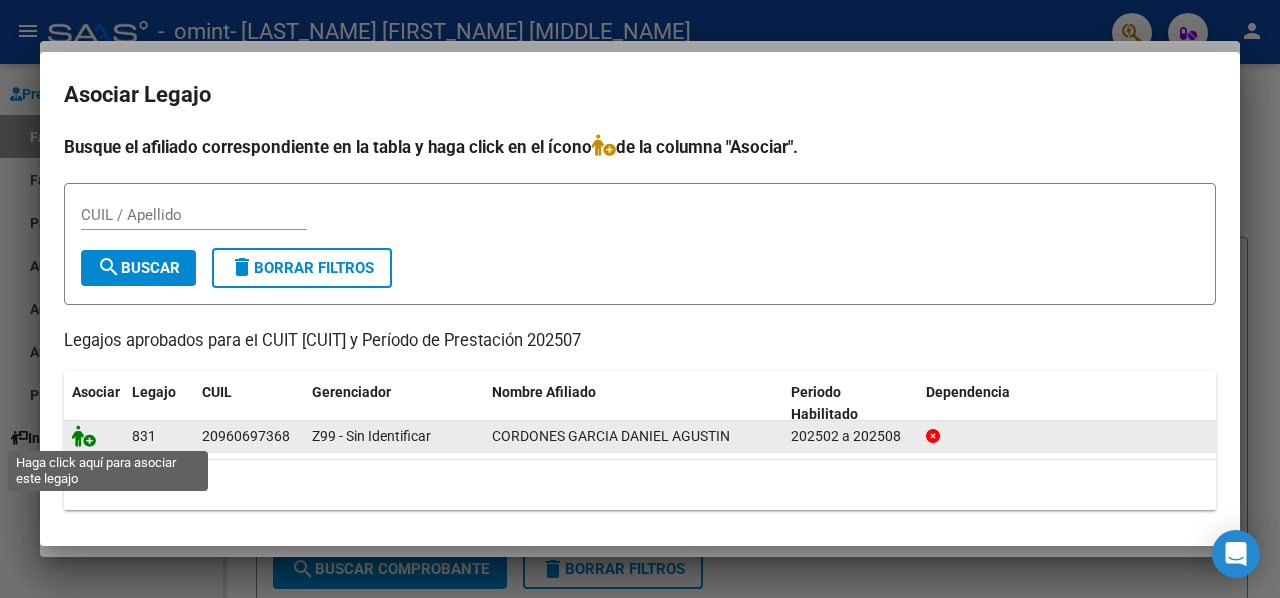 click 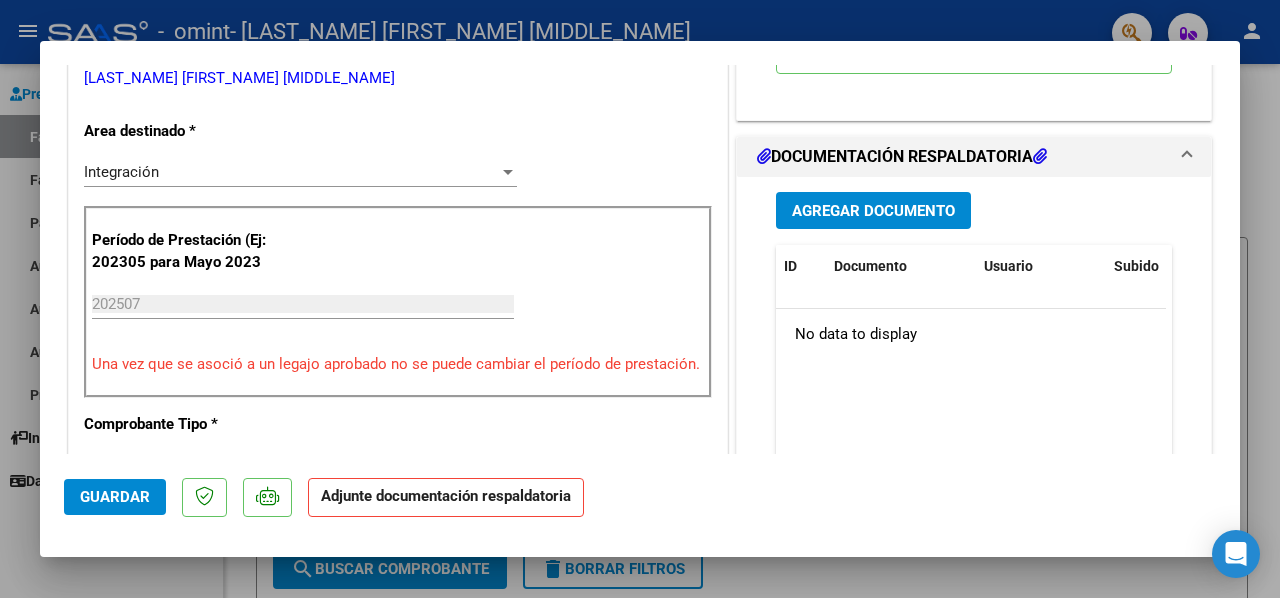 scroll, scrollTop: 474, scrollLeft: 0, axis: vertical 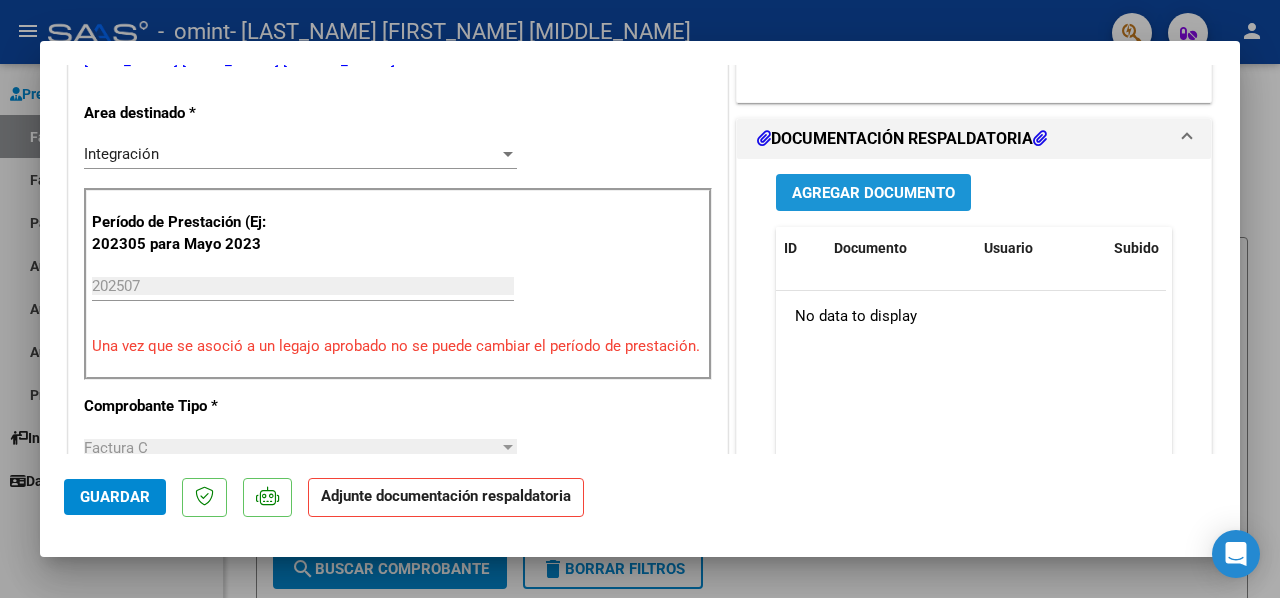 click on "Agregar Documento" at bounding box center (873, 193) 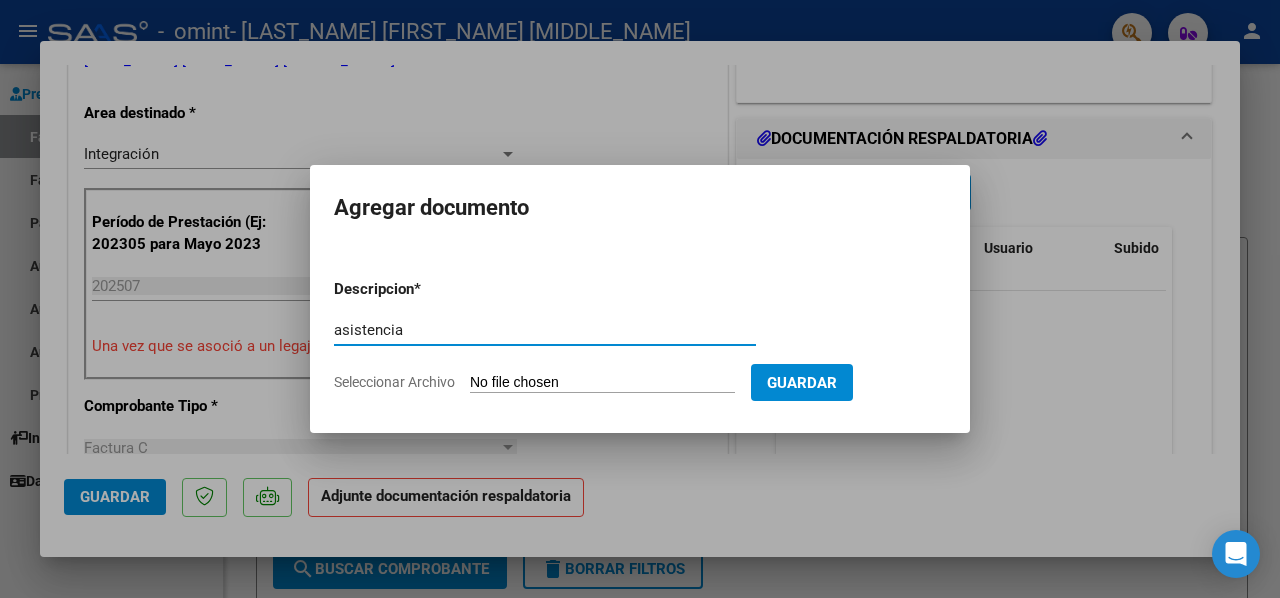 type on "asistencia" 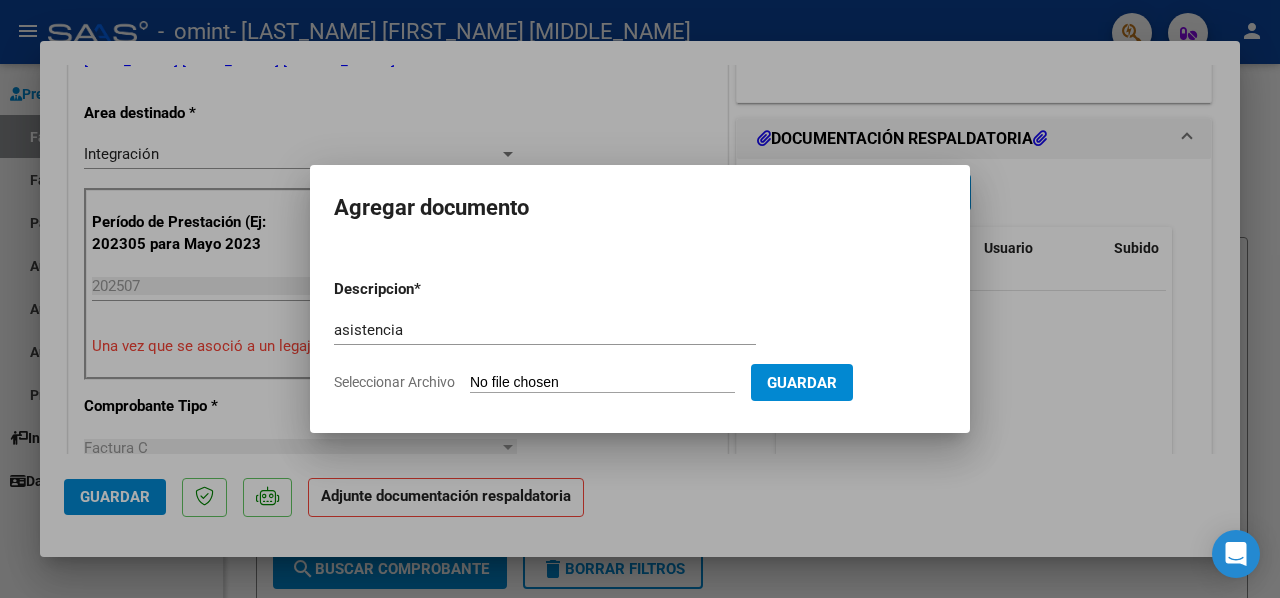 click on "Seleccionar Archivo" 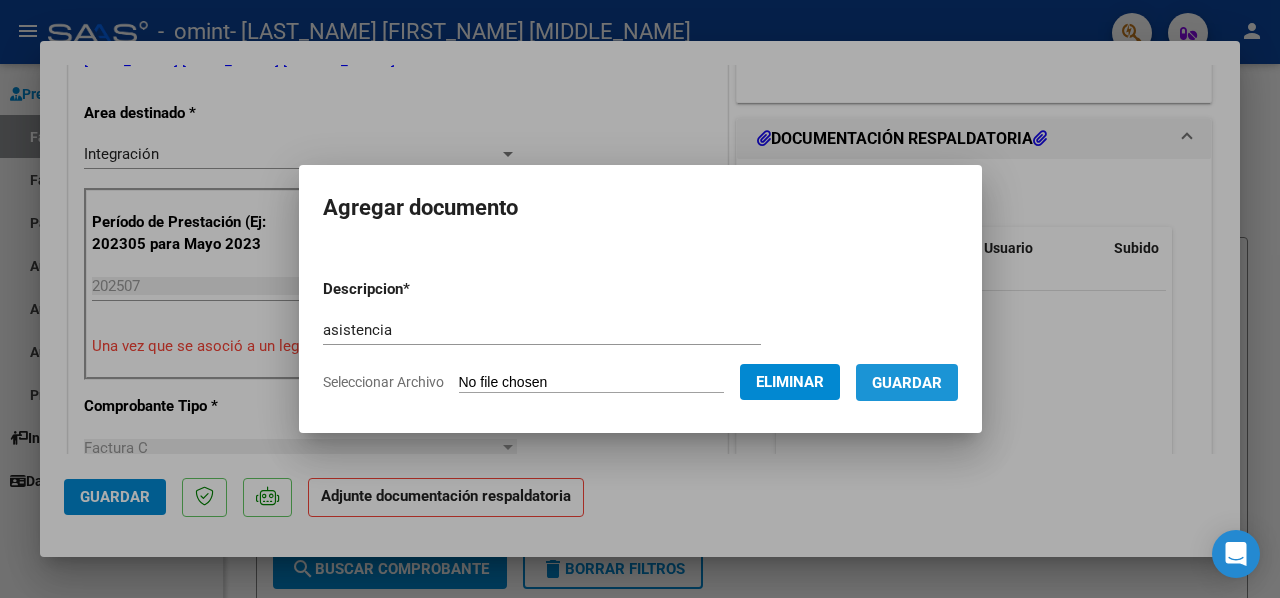click on "Guardar" at bounding box center [907, 382] 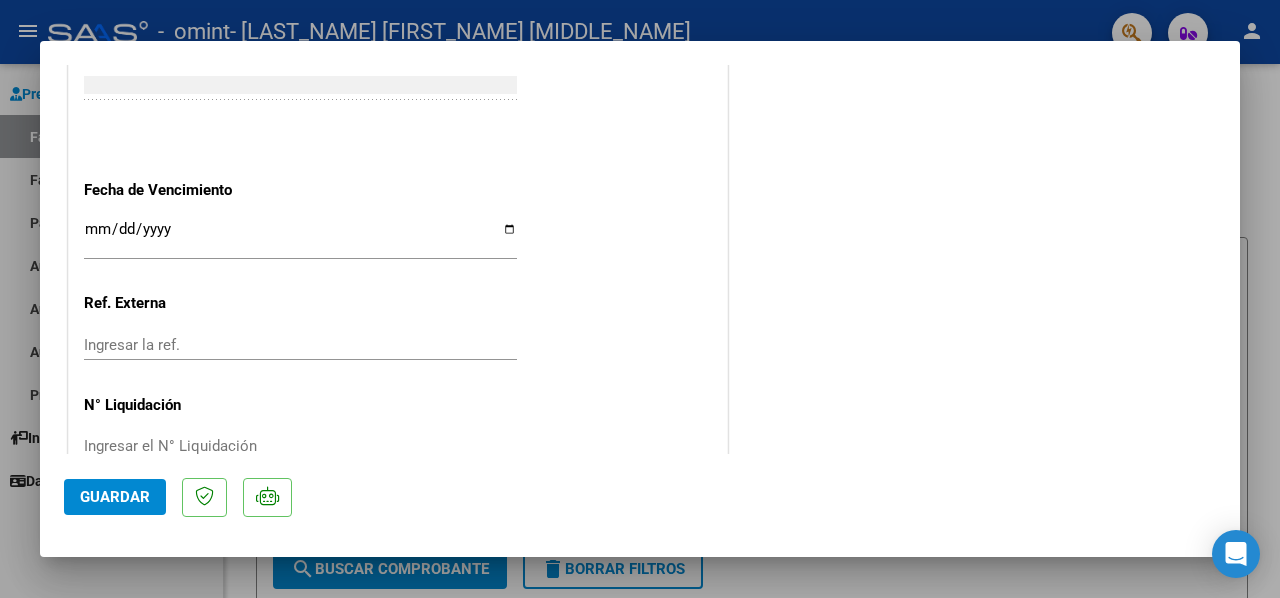 scroll, scrollTop: 1419, scrollLeft: 0, axis: vertical 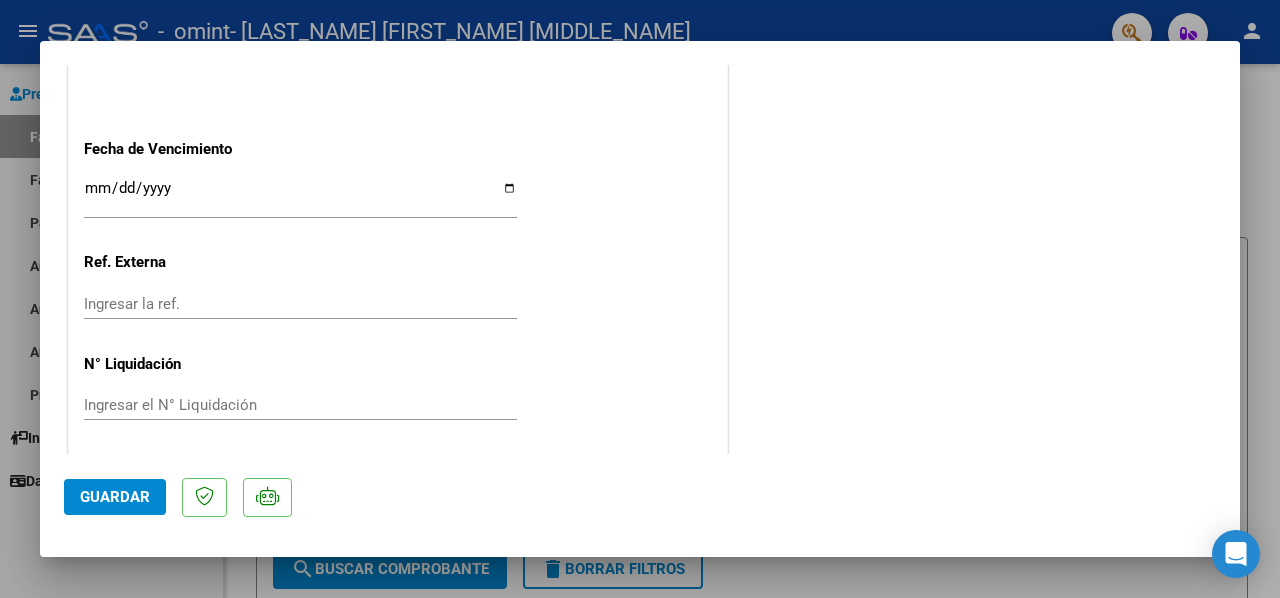 click on "Guardar" 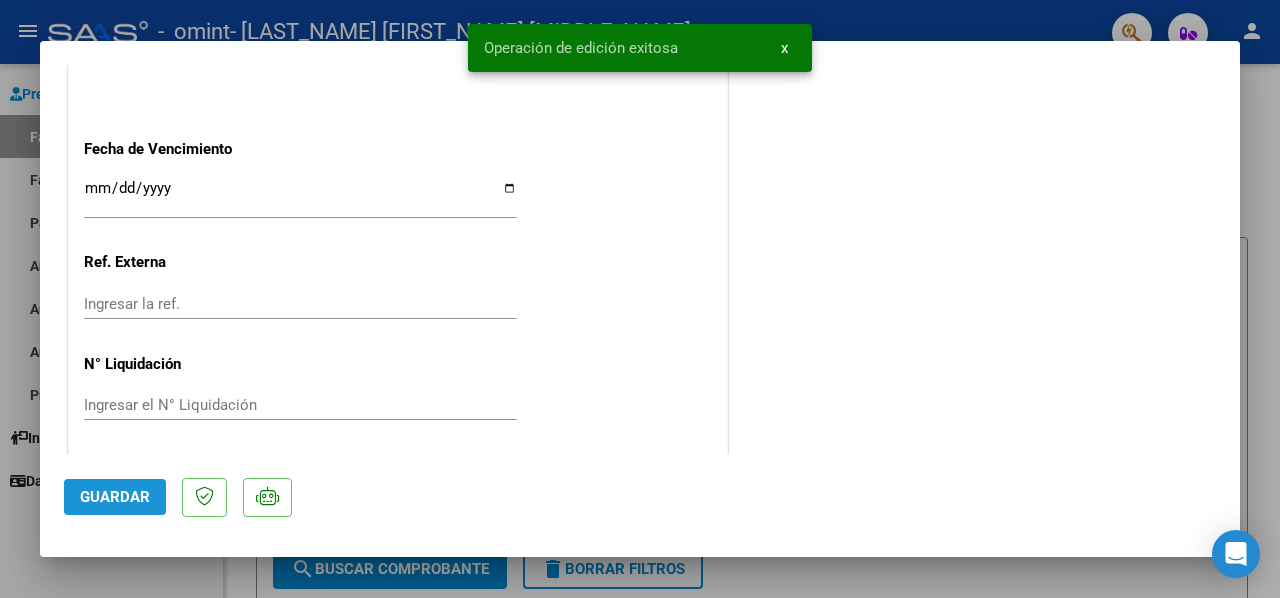 click on "Guardar" 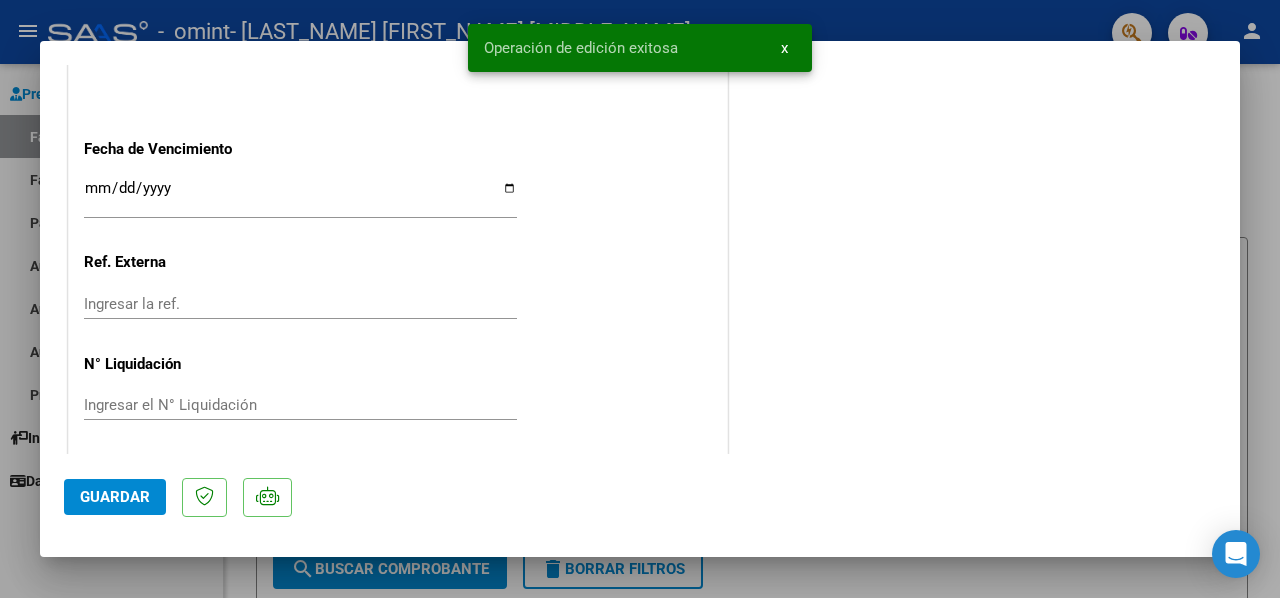 click at bounding box center [640, 299] 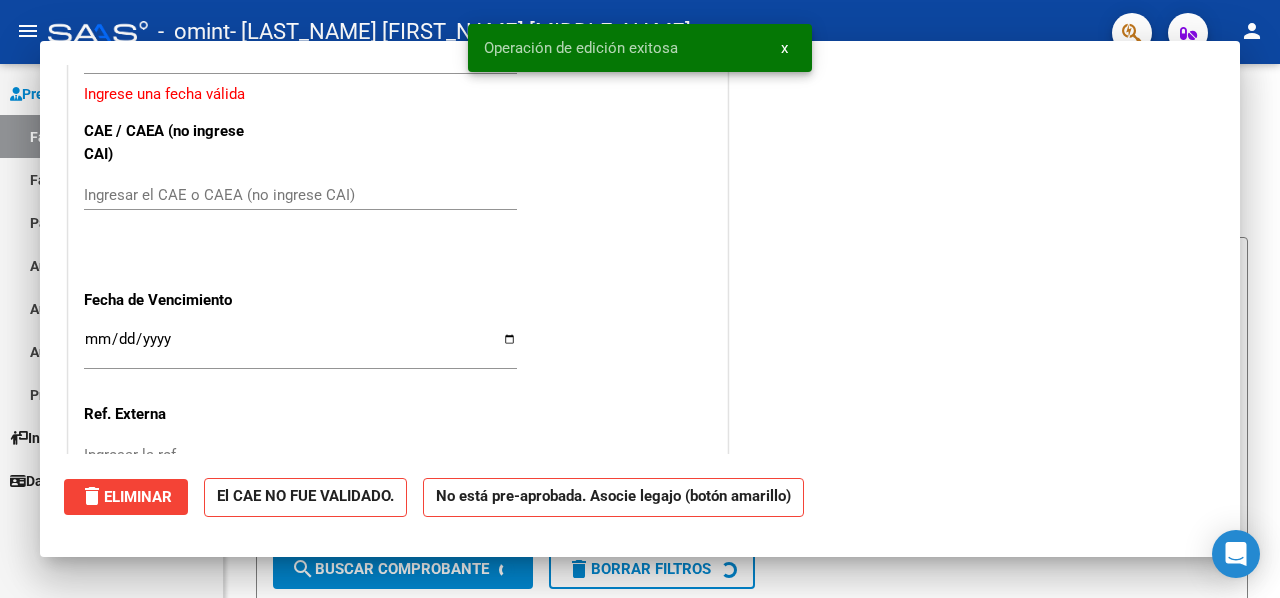 scroll, scrollTop: 0, scrollLeft: 0, axis: both 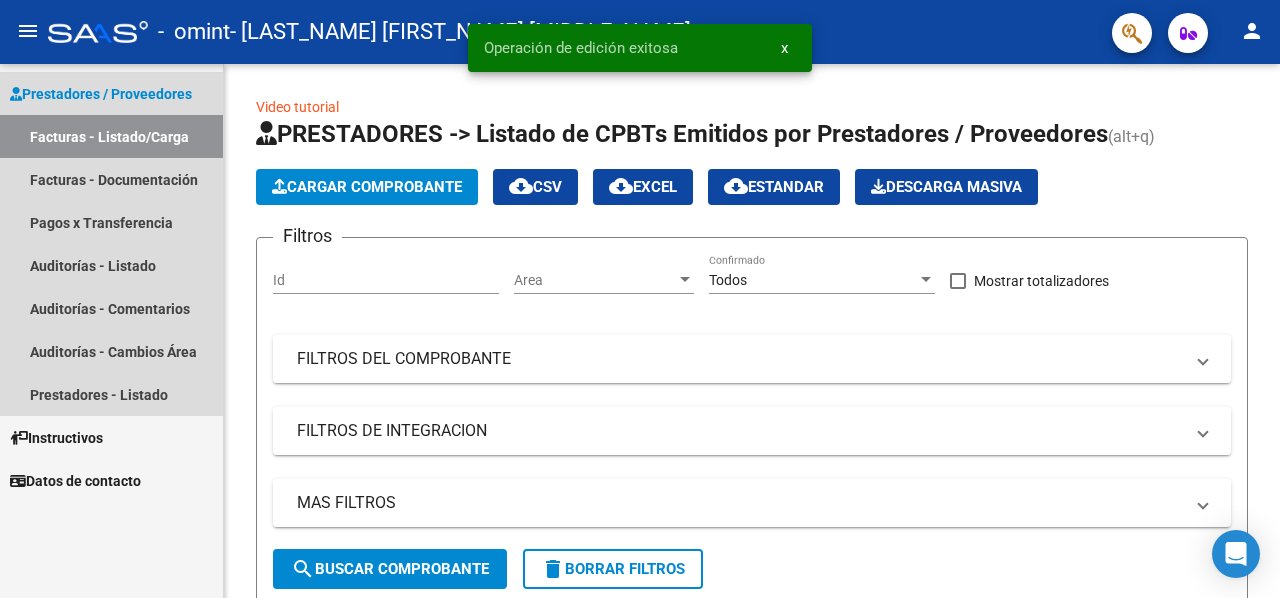 click on "Facturas - Listado/Carga" at bounding box center [111, 136] 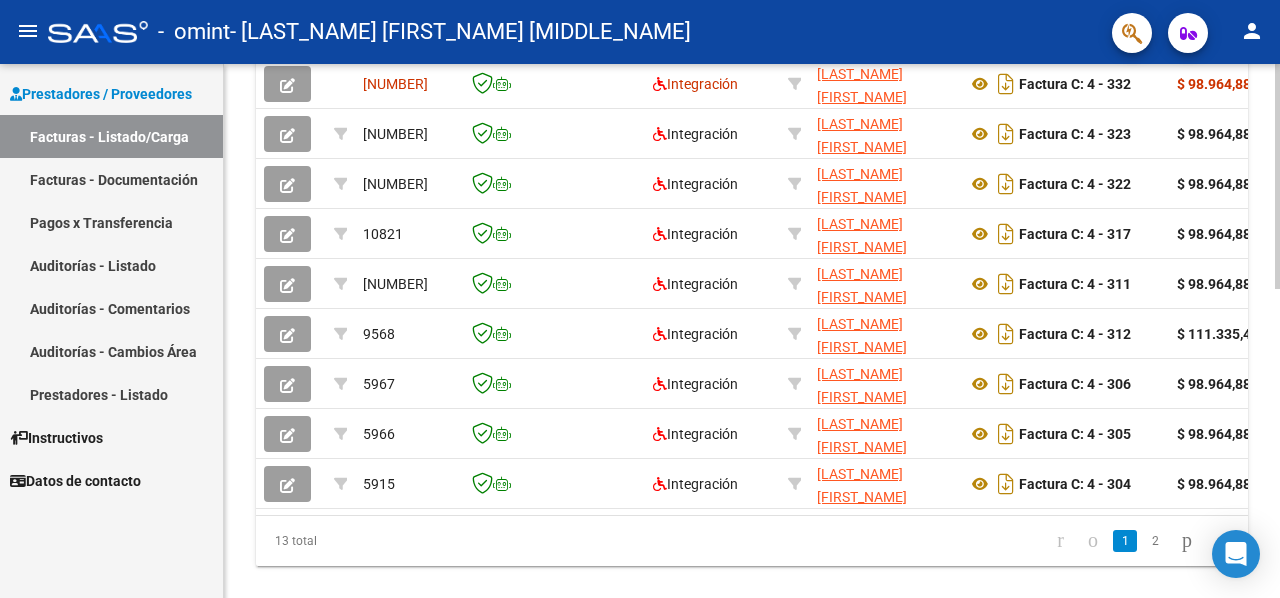 scroll, scrollTop: 732, scrollLeft: 0, axis: vertical 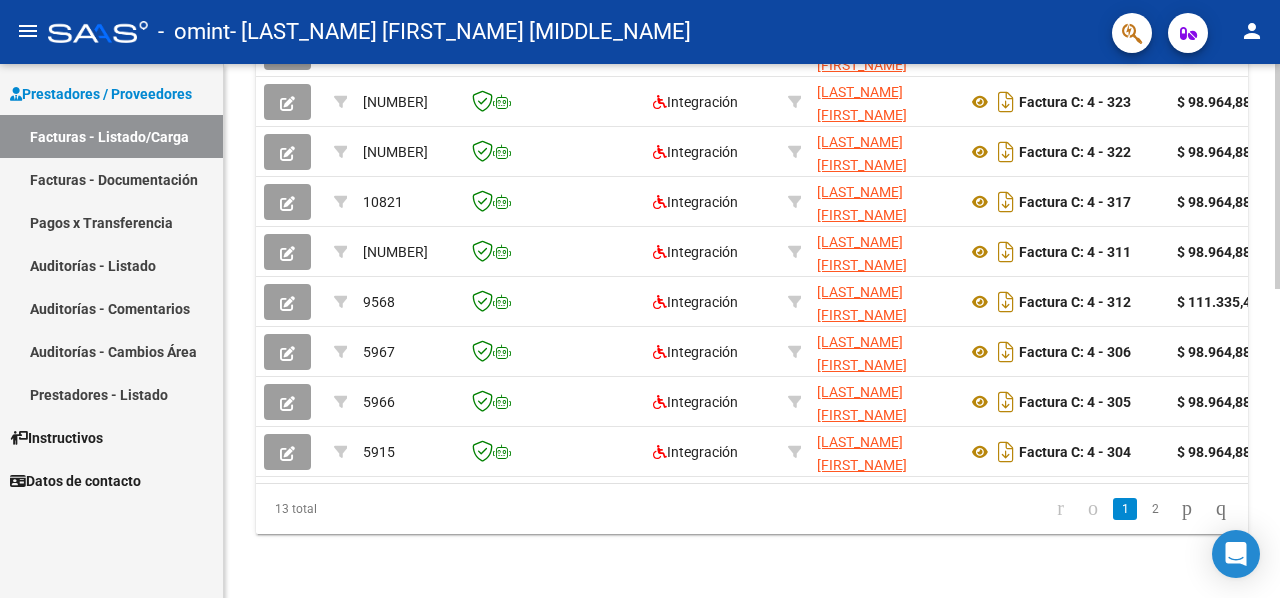 click 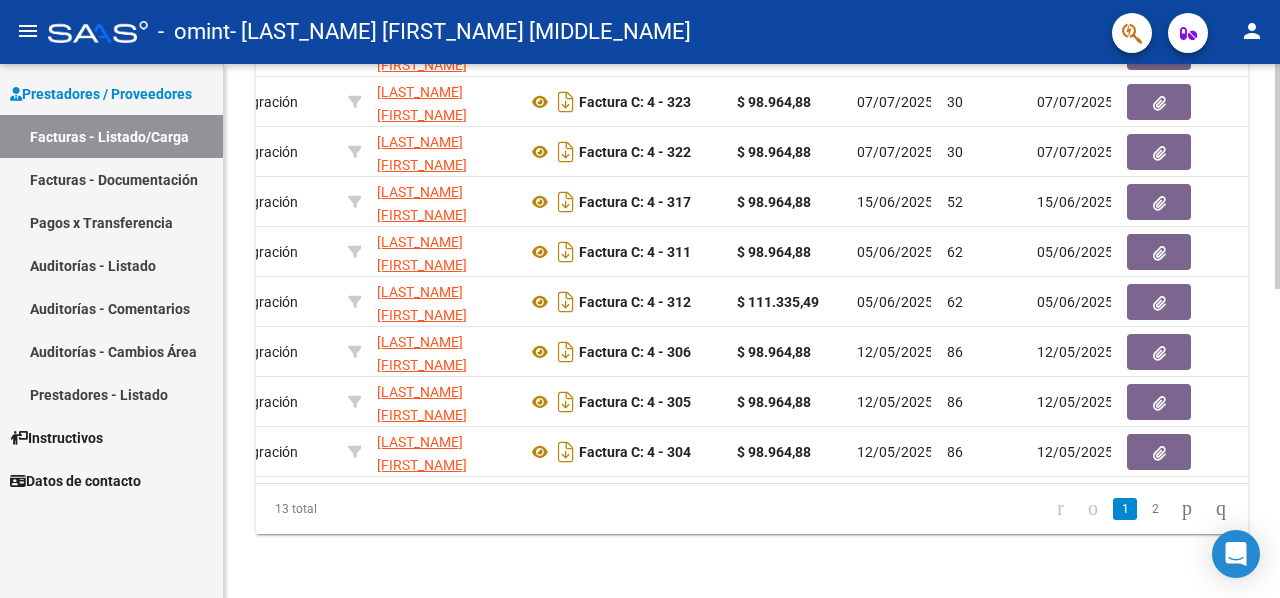 scroll, scrollTop: 0, scrollLeft: 626, axis: horizontal 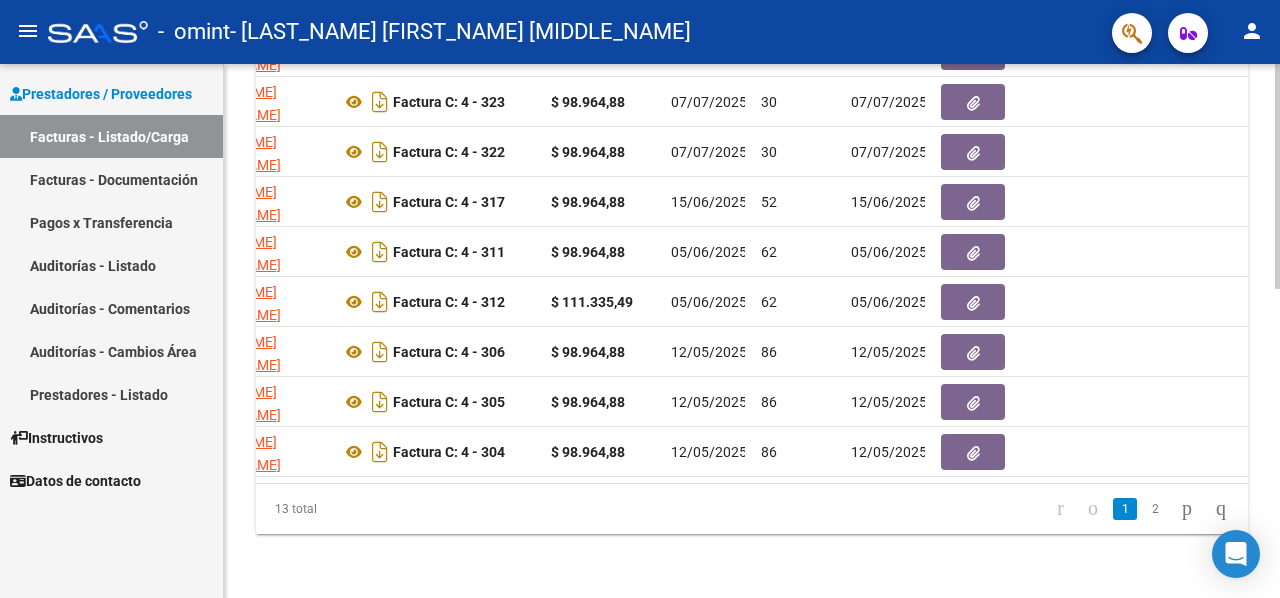 click 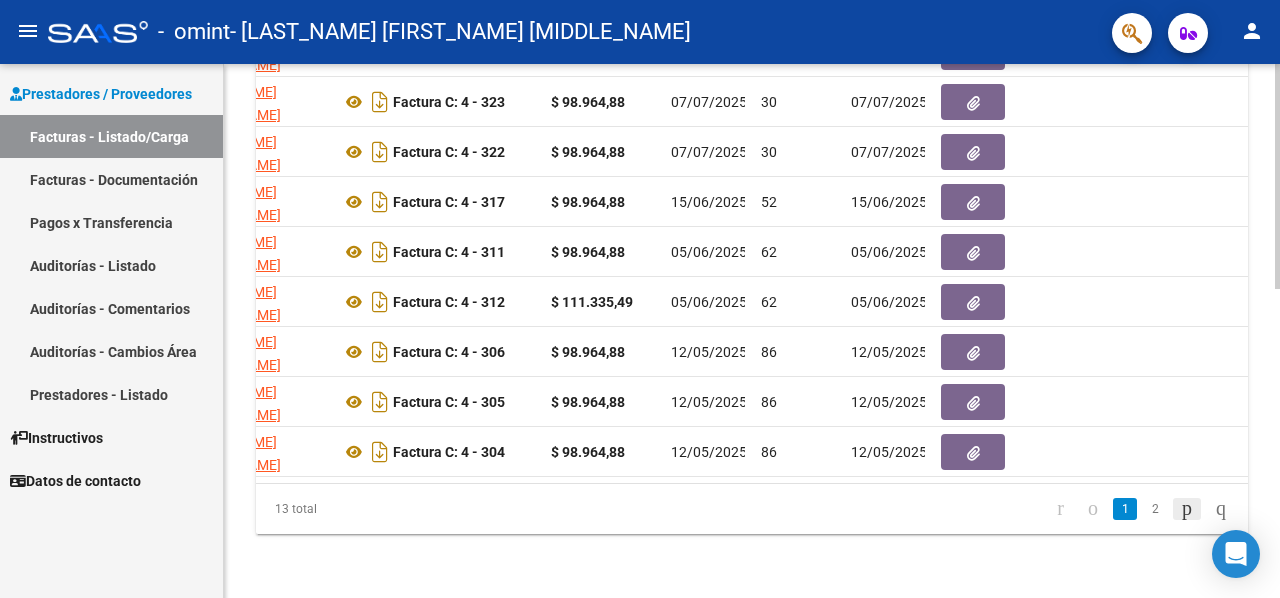 click 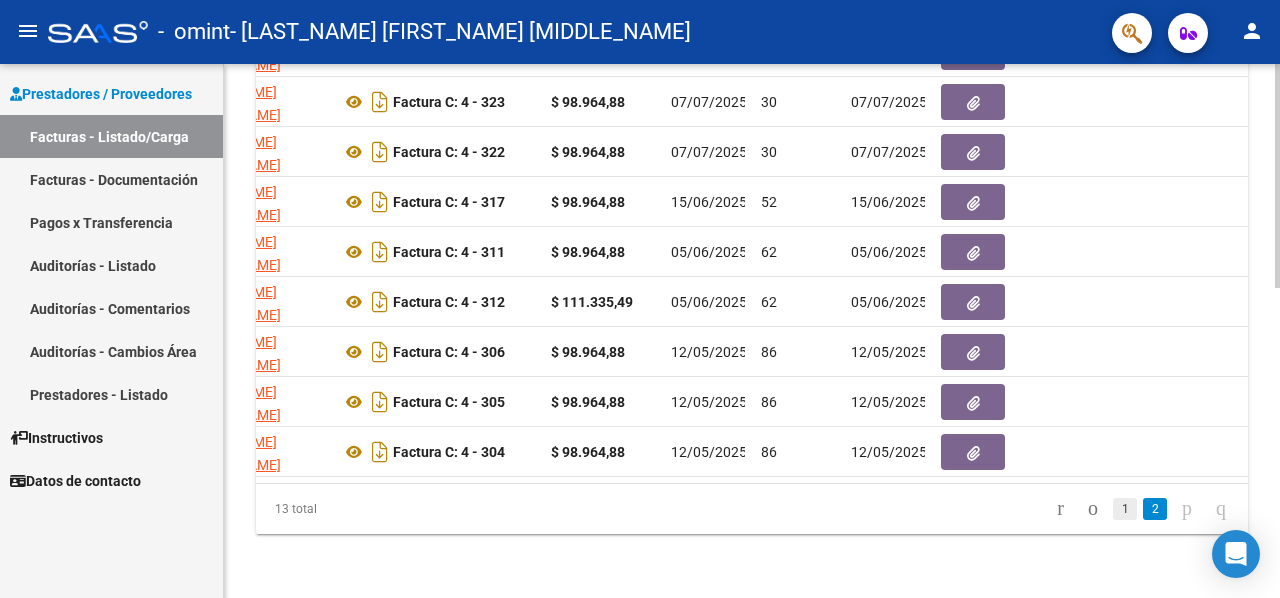 scroll, scrollTop: 382, scrollLeft: 0, axis: vertical 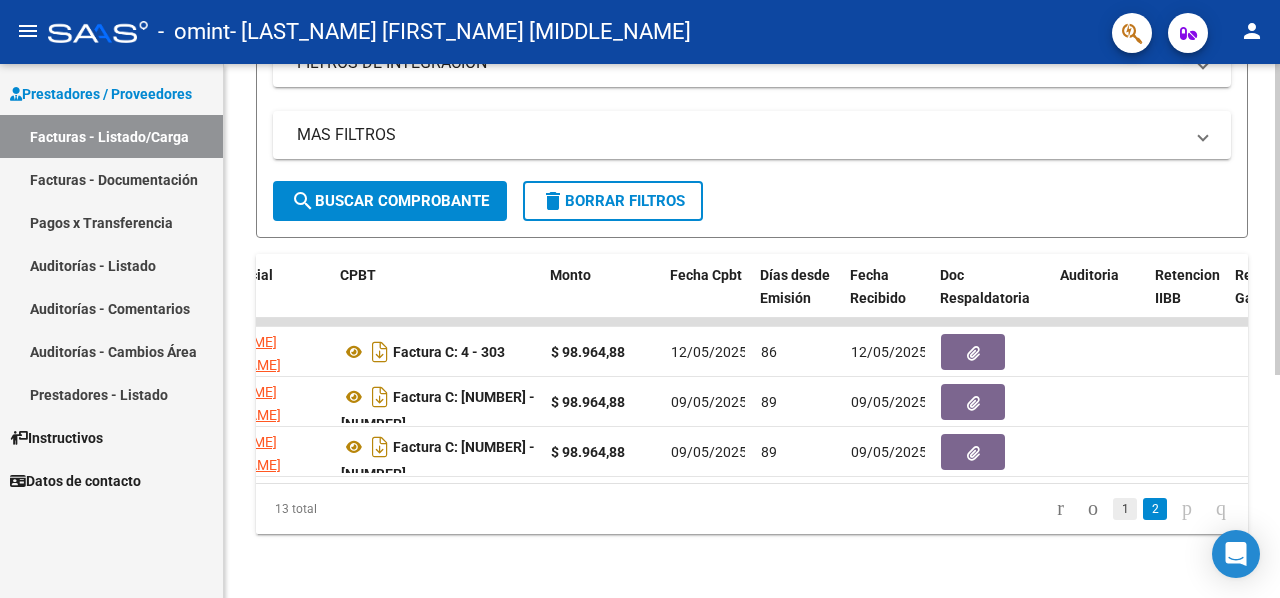 click on "1" 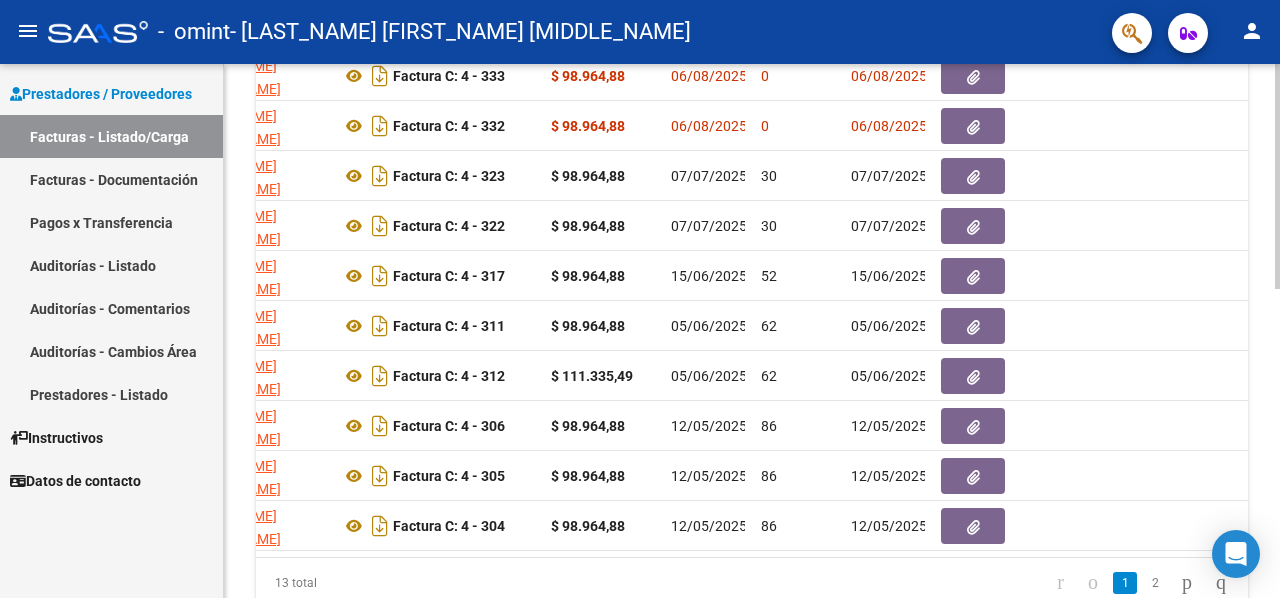 scroll, scrollTop: 732, scrollLeft: 0, axis: vertical 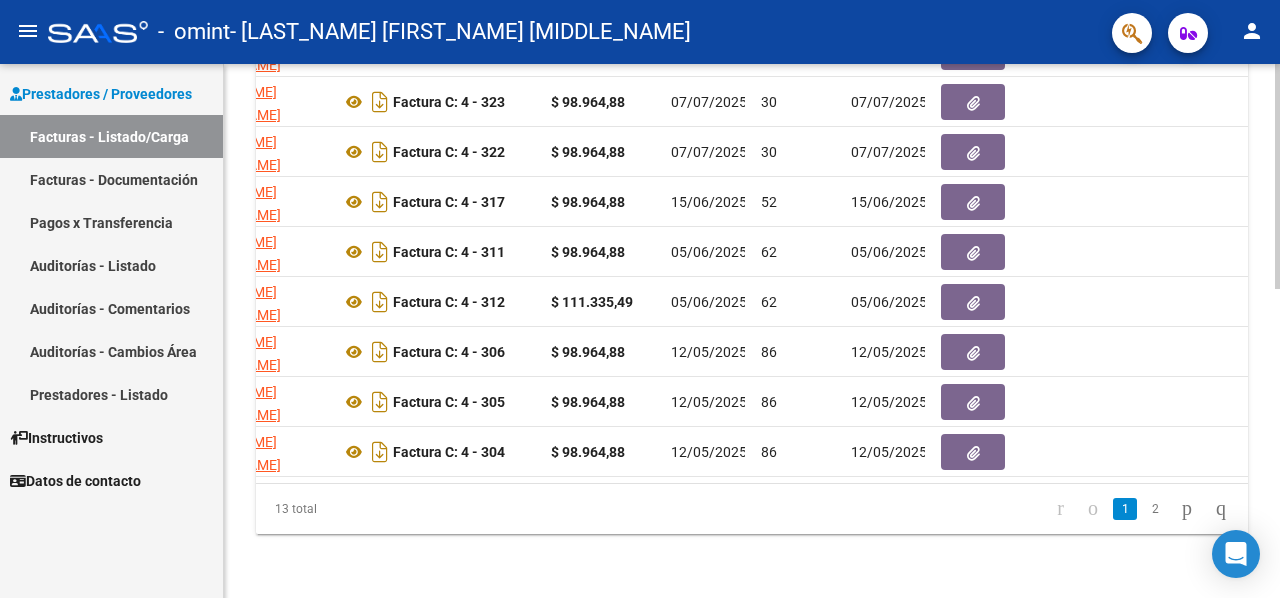 click 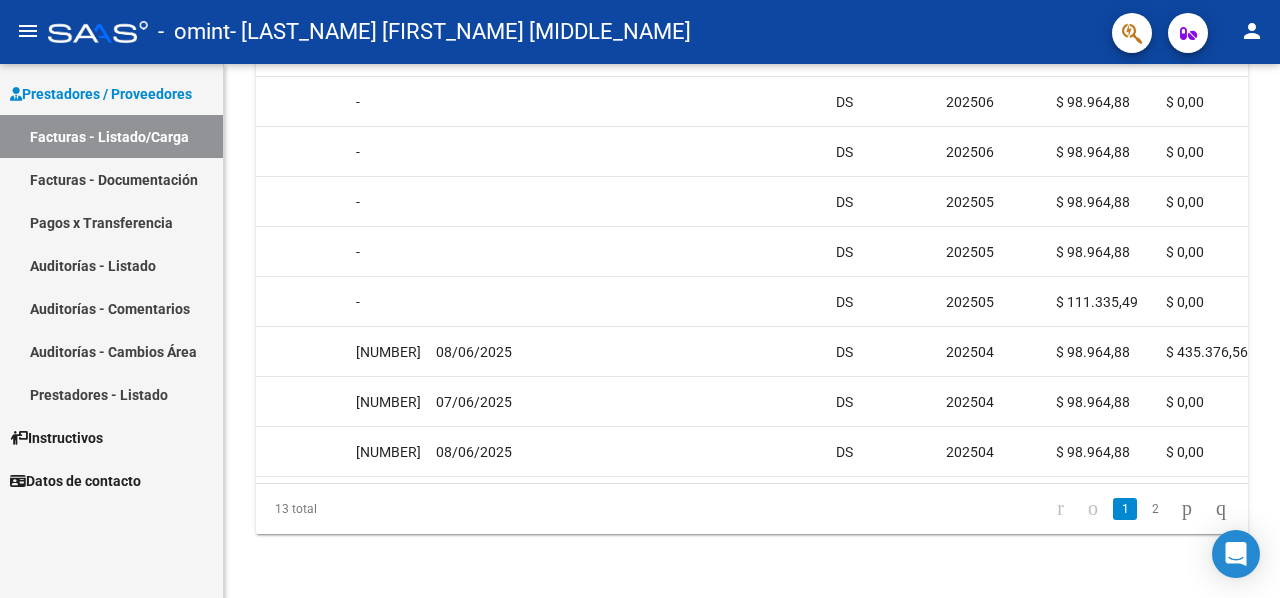 scroll, scrollTop: 0, scrollLeft: 1732, axis: horizontal 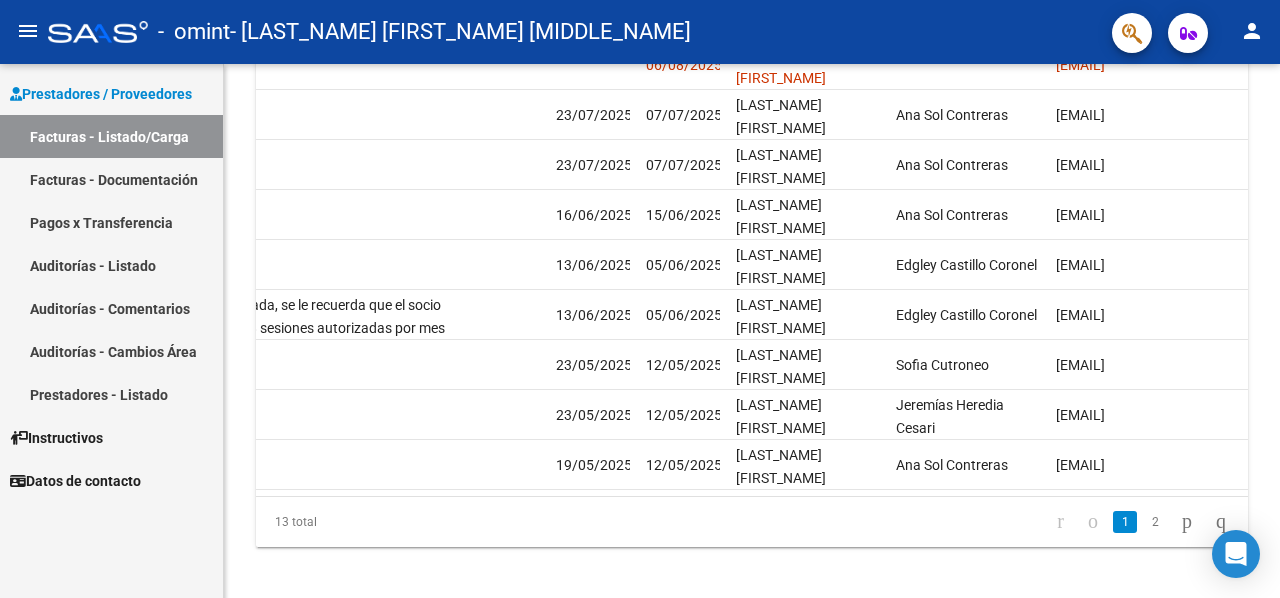 click 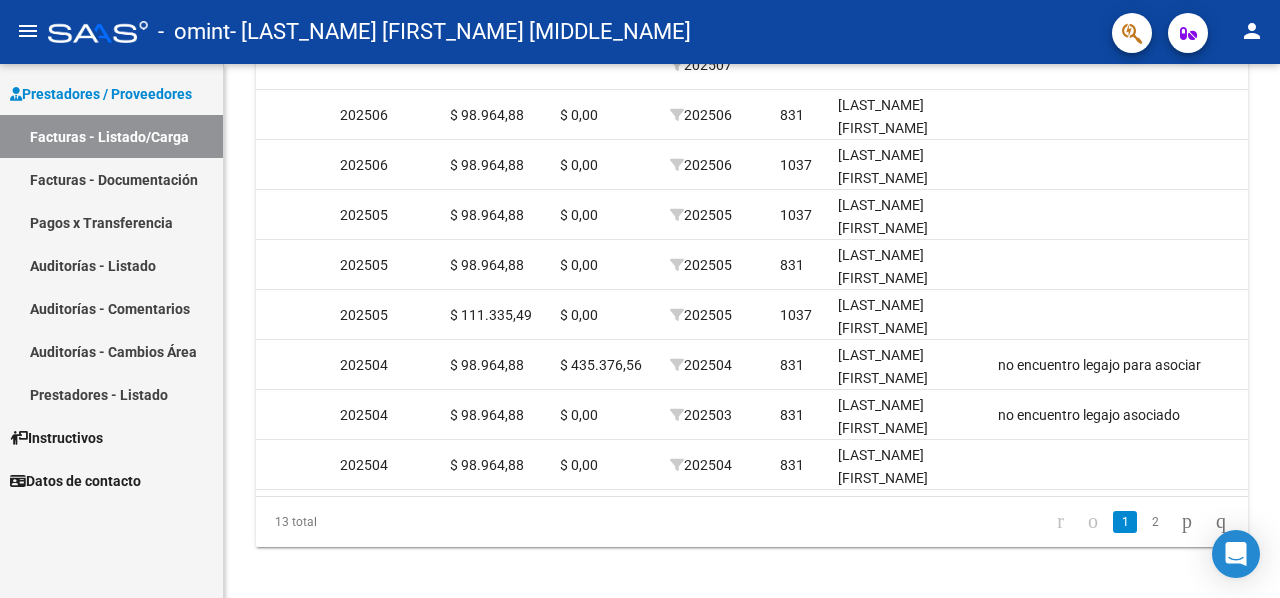 scroll, scrollTop: 0, scrollLeft: 2189, axis: horizontal 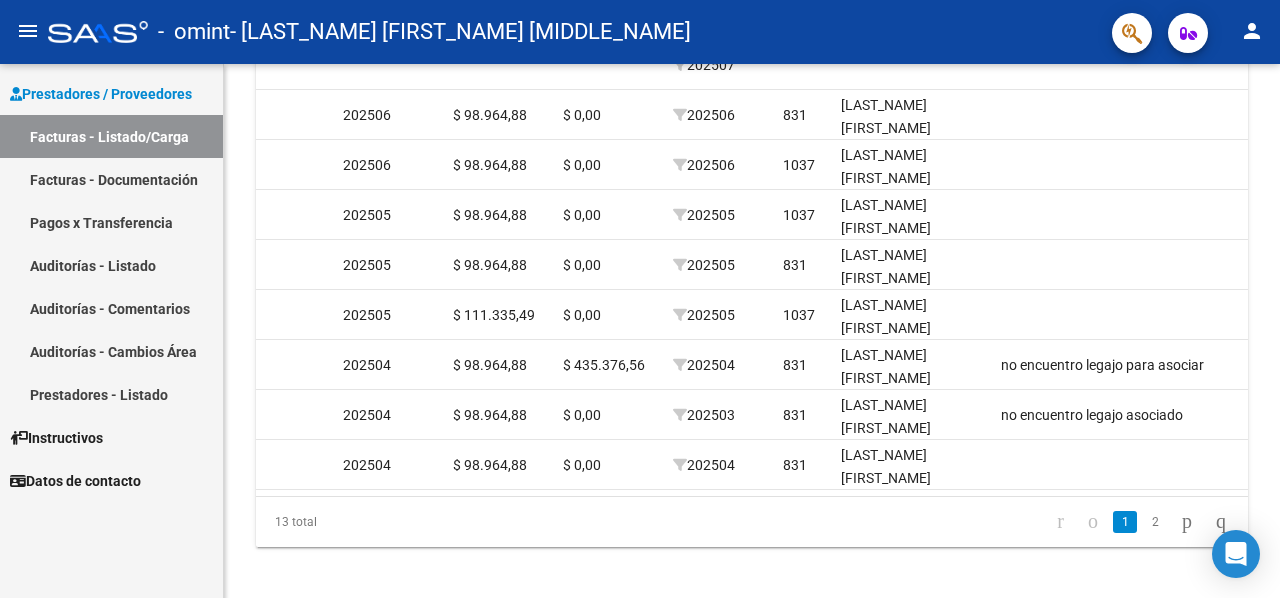drag, startPoint x: 1274, startPoint y: 373, endPoint x: 1274, endPoint y: 332, distance: 41 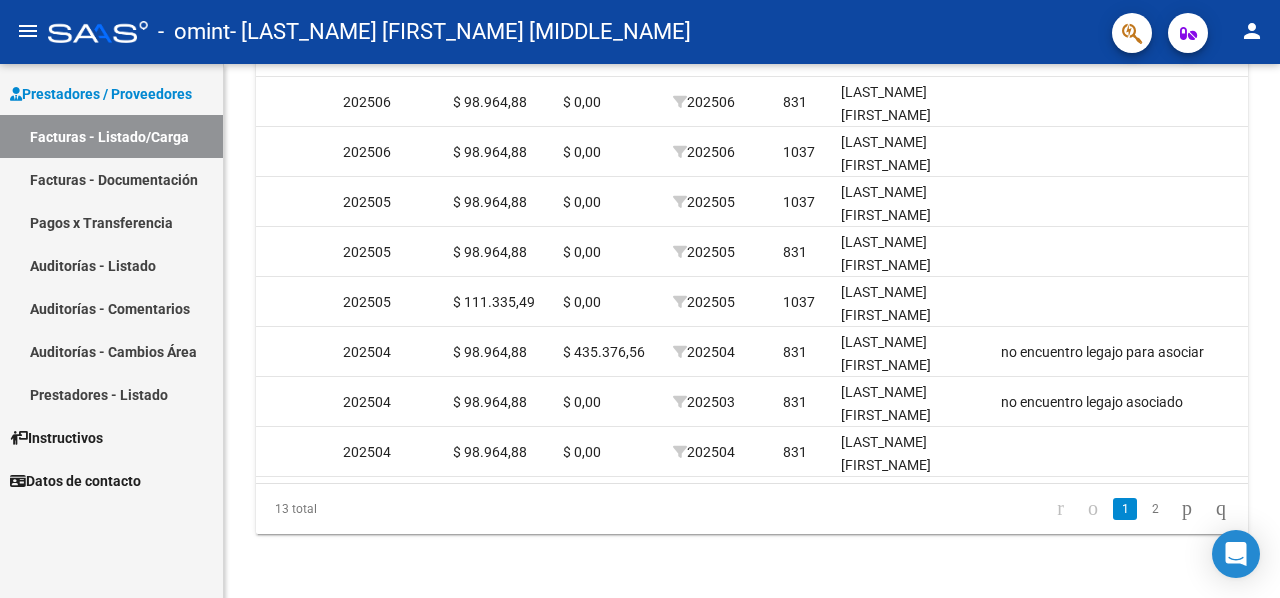 click 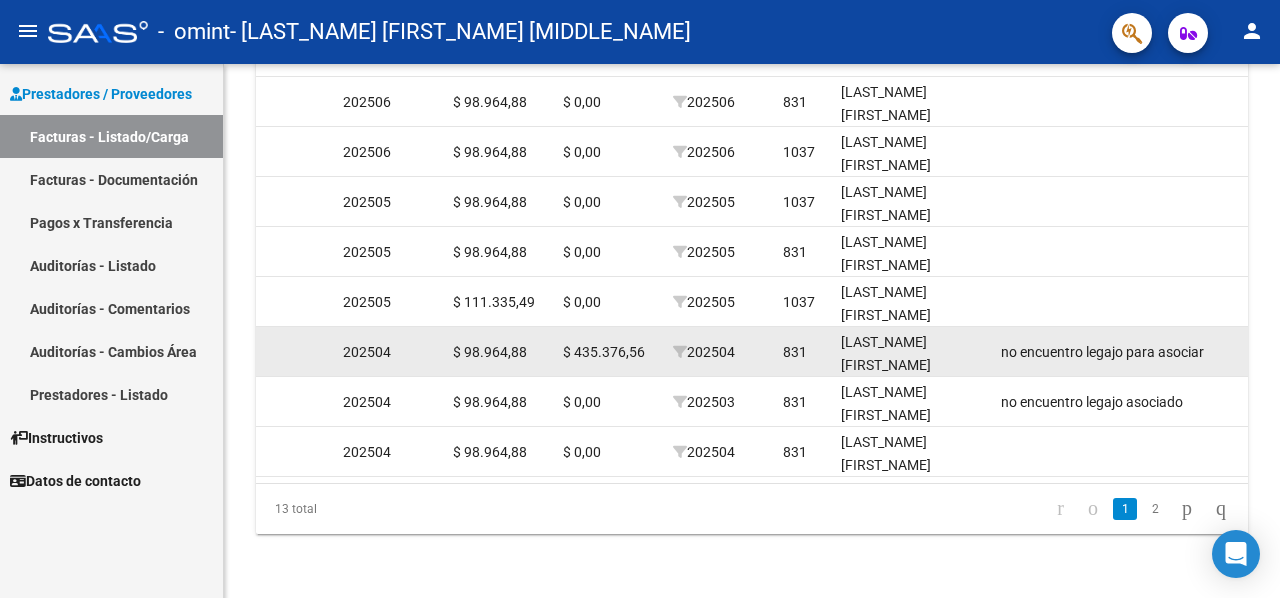 click on "$ 435.376,56" 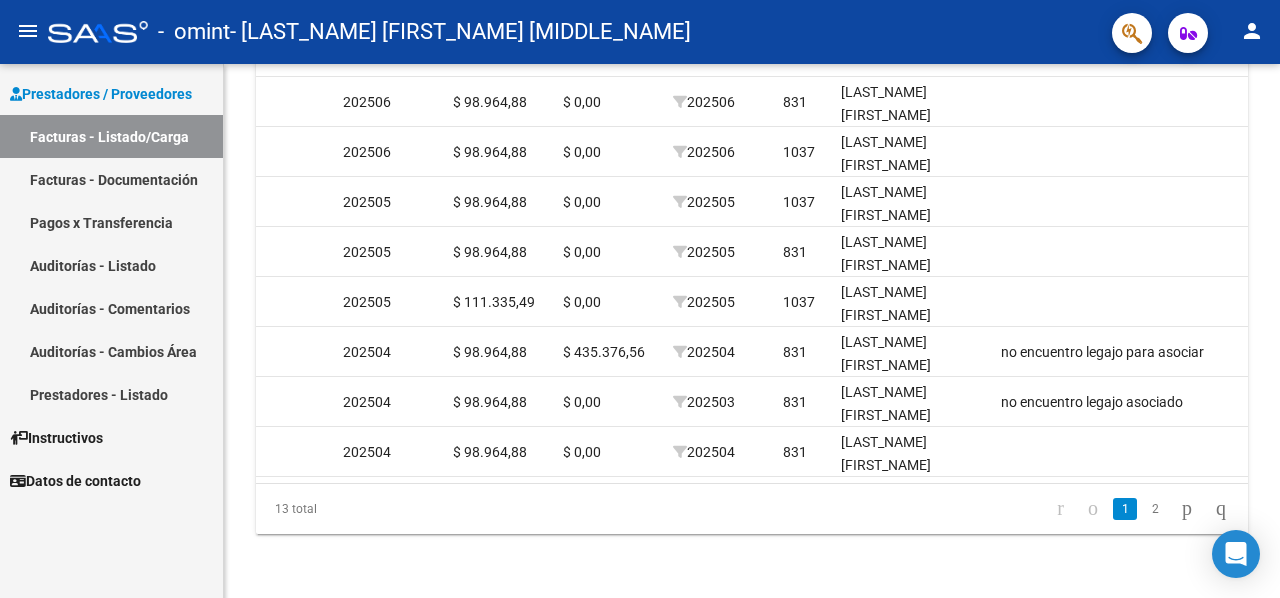 click 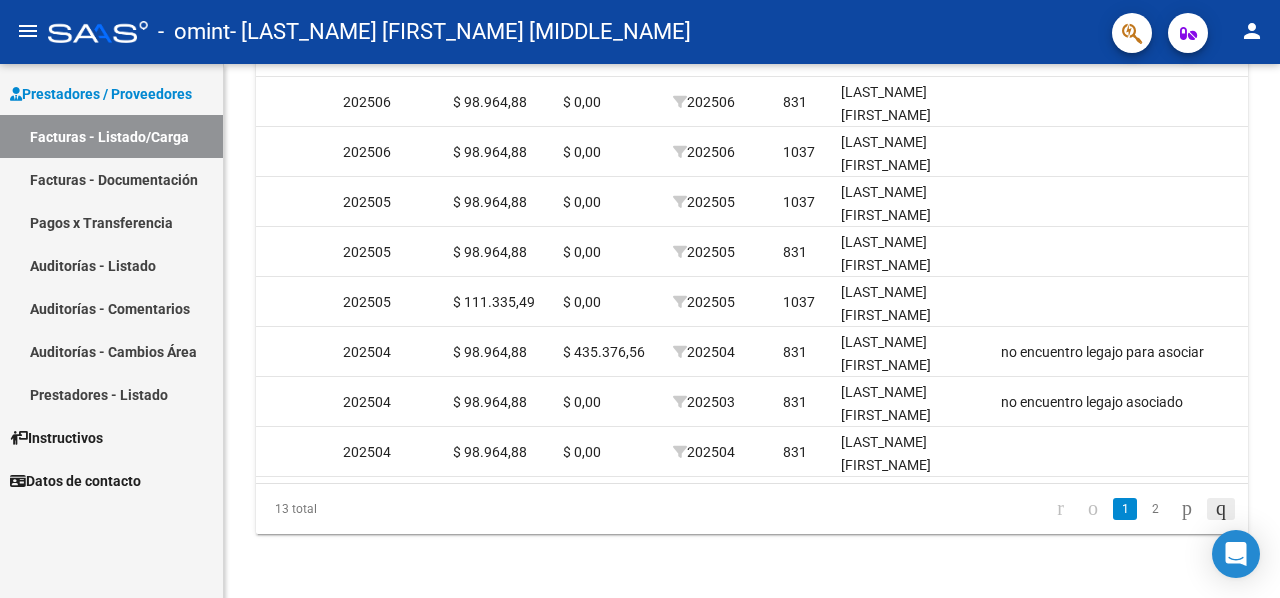 click 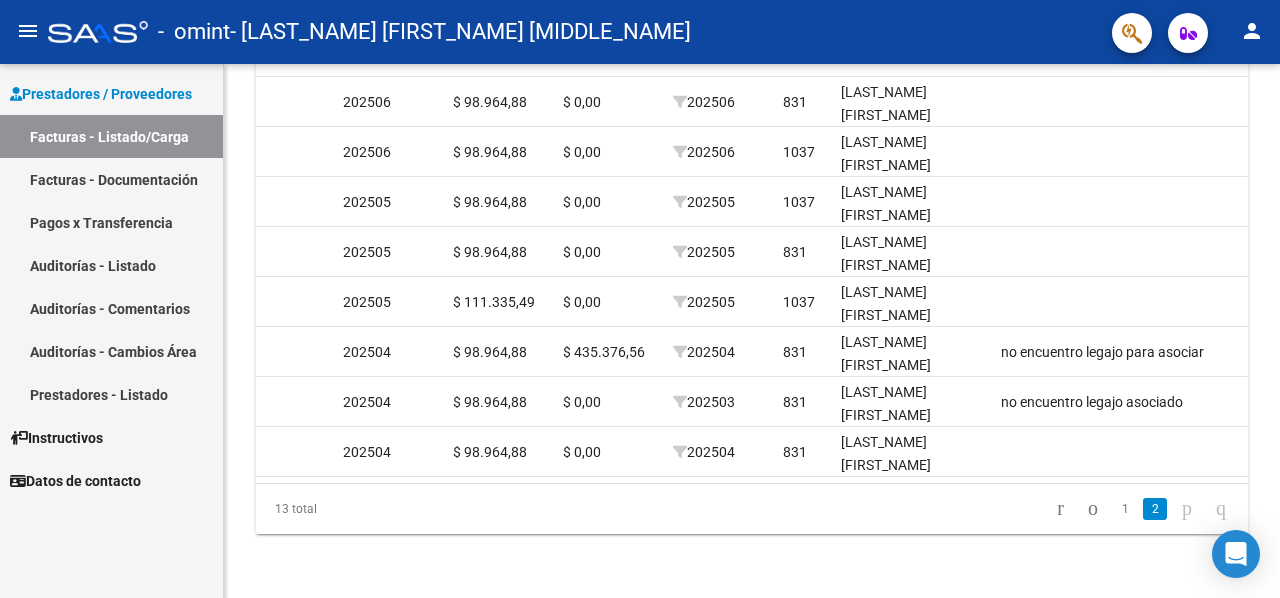 scroll, scrollTop: 382, scrollLeft: 0, axis: vertical 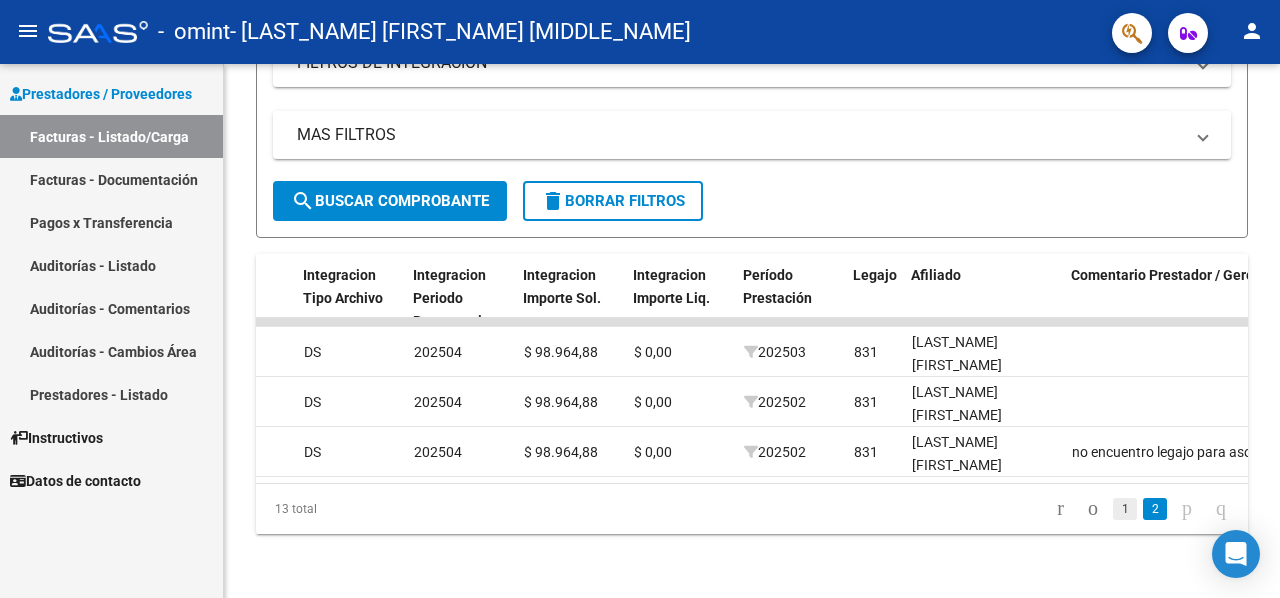 click on "1" 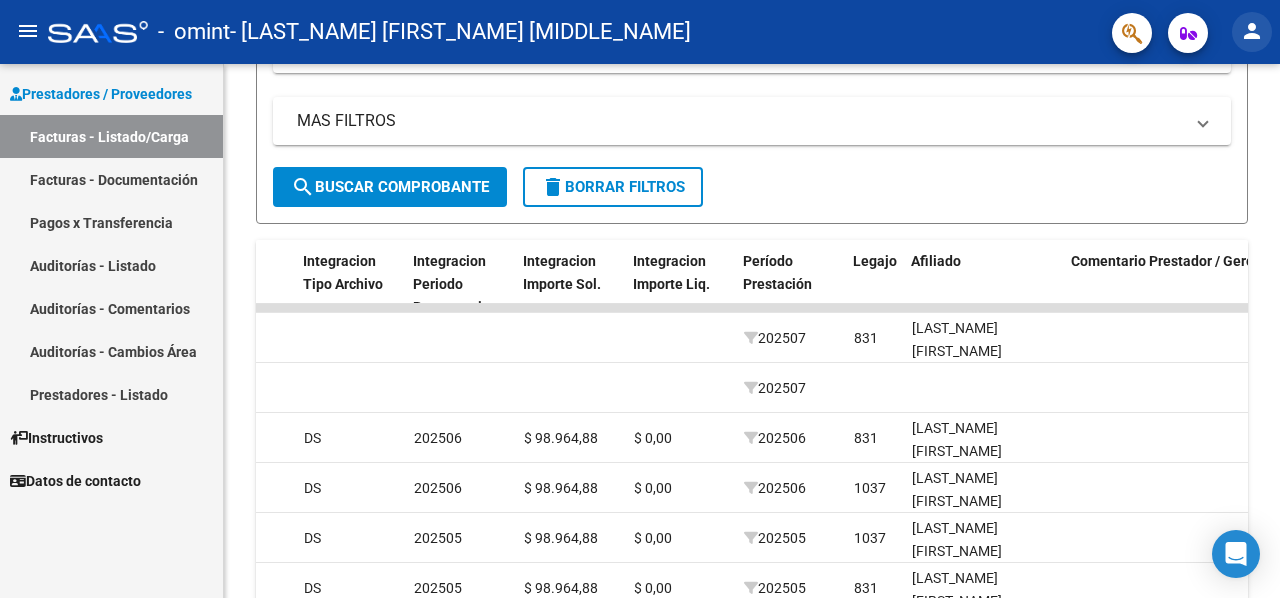 click on "person" 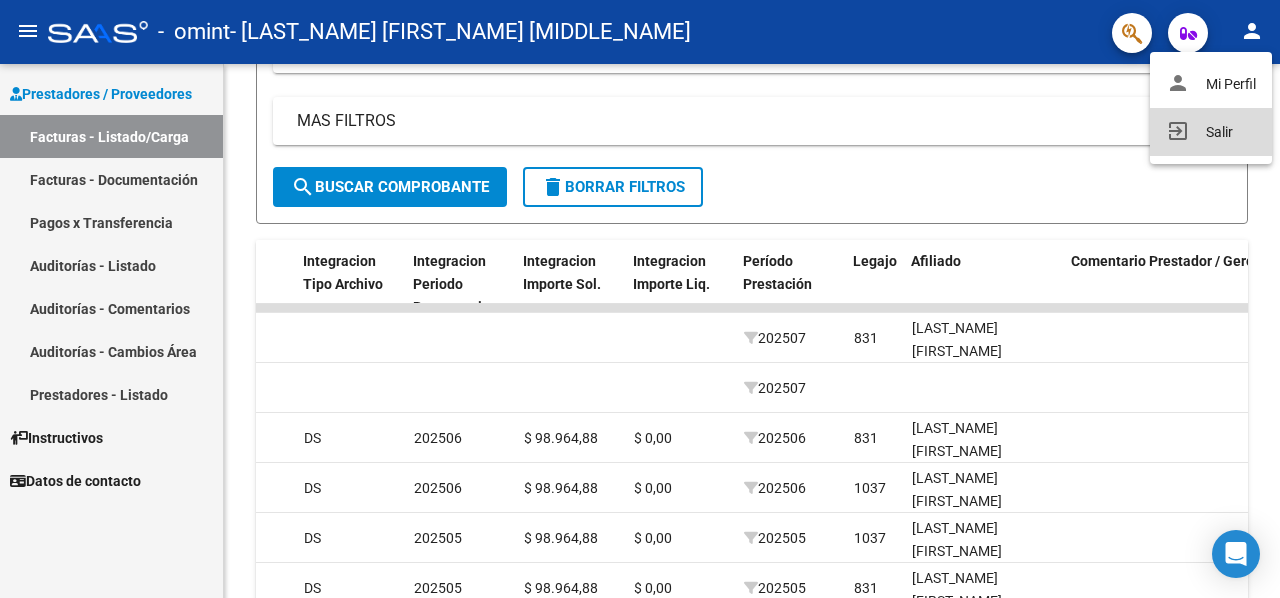 click on "exit_to_app  Salir" at bounding box center [1211, 132] 